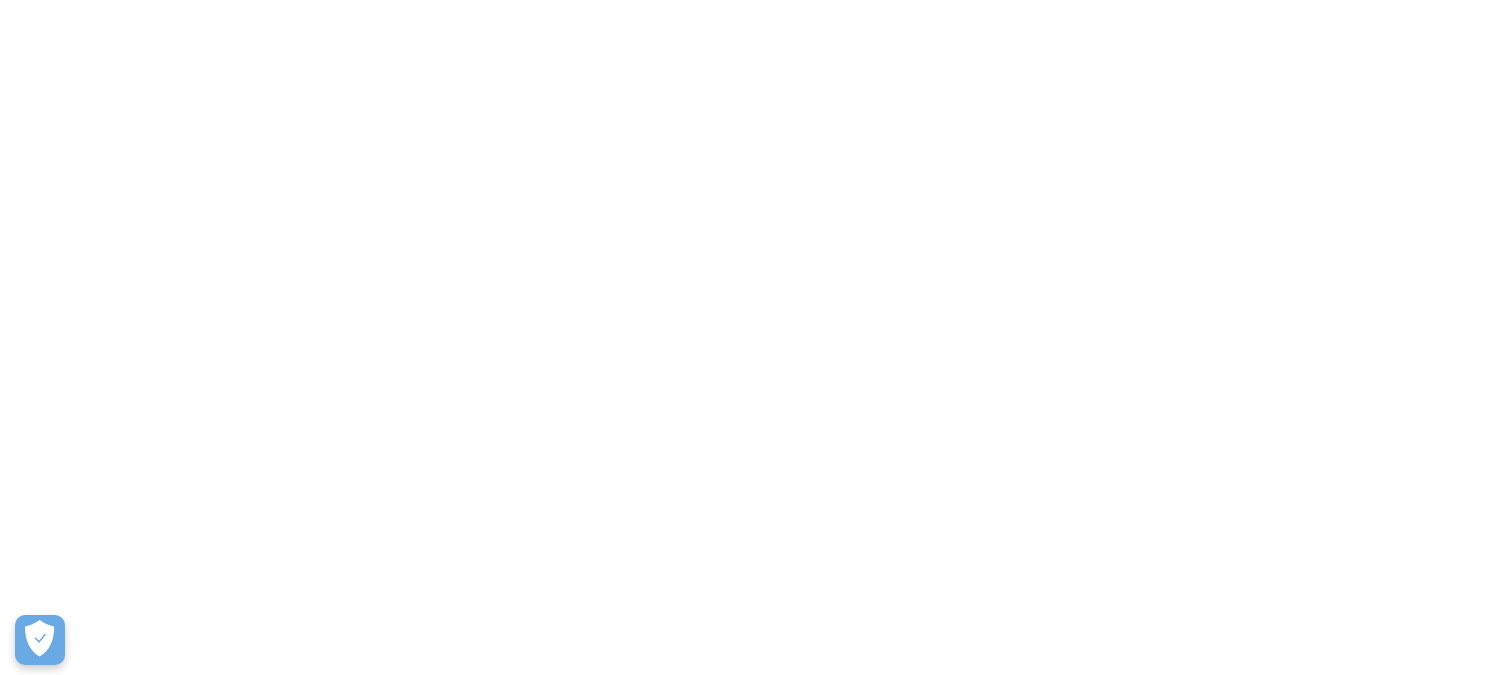 scroll, scrollTop: 0, scrollLeft: 0, axis: both 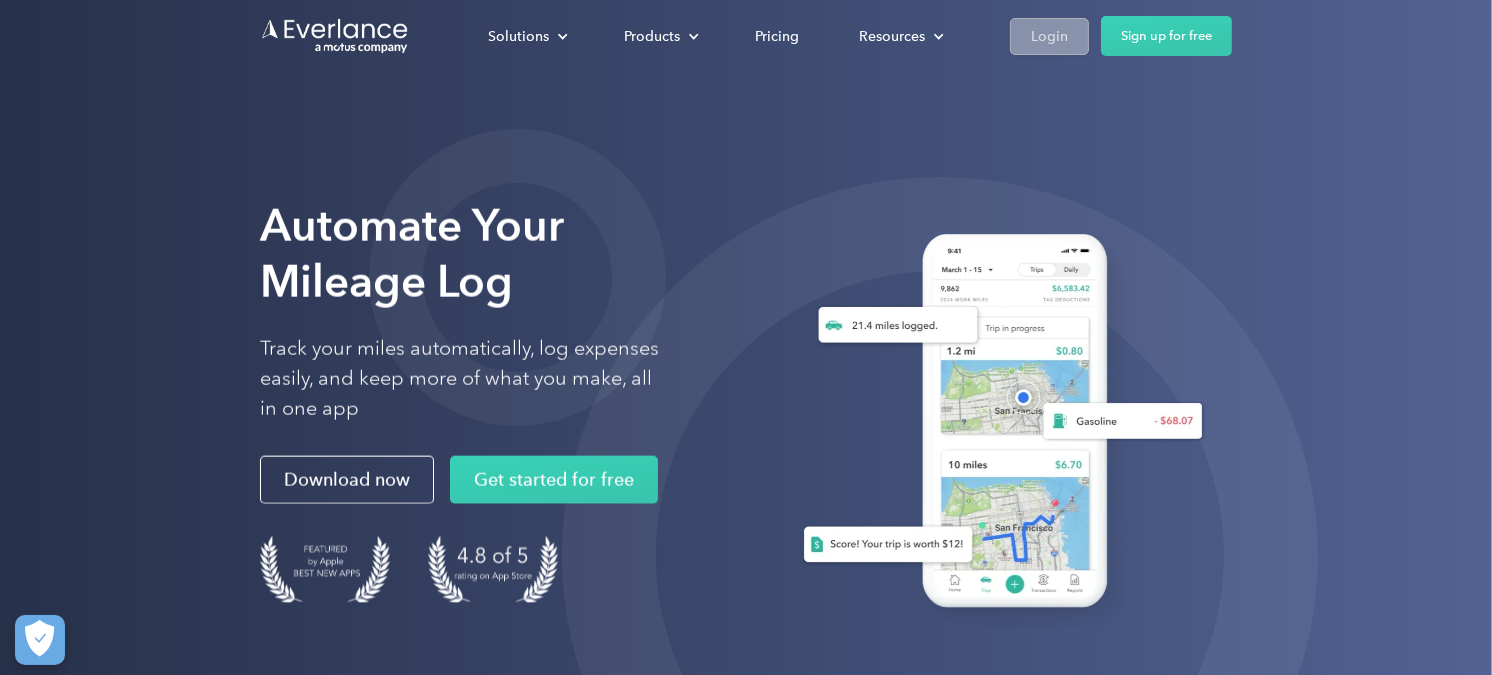 click on "Login" at bounding box center [1049, 36] 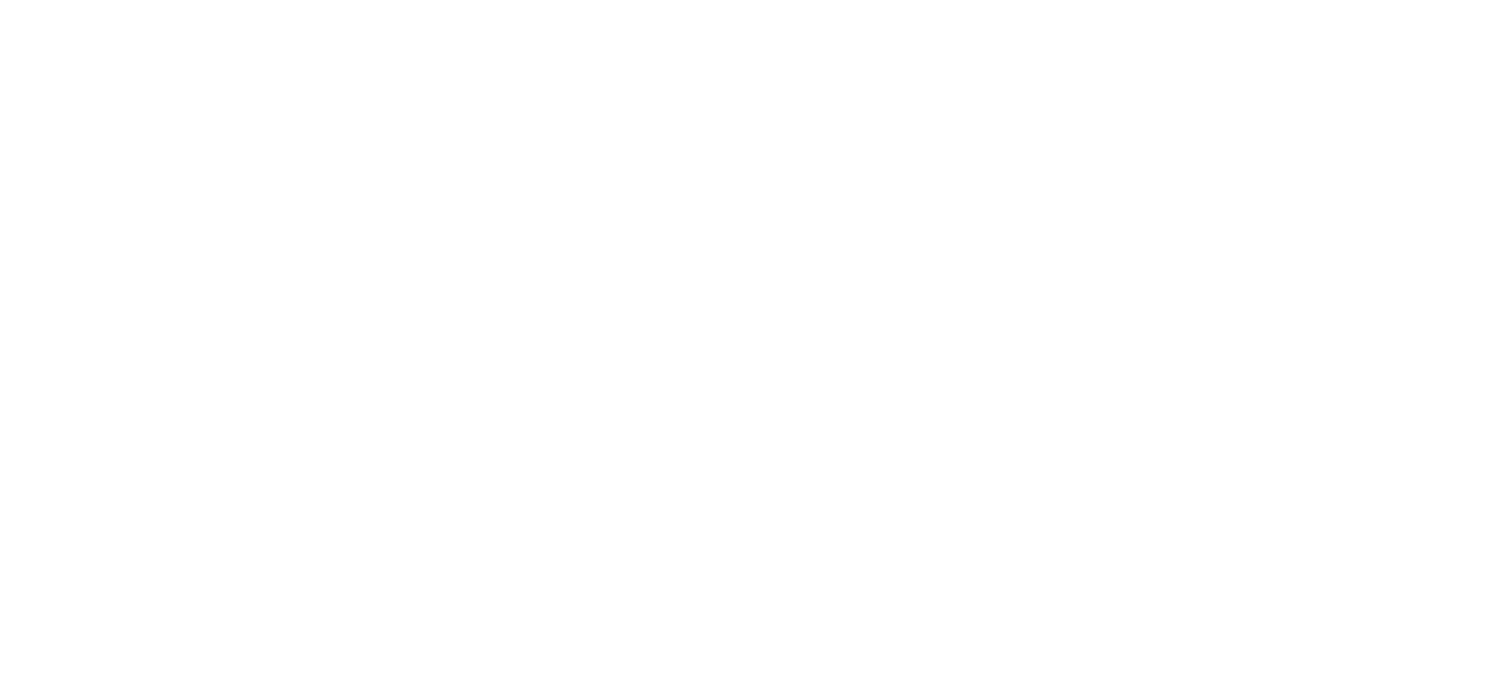scroll, scrollTop: 0, scrollLeft: 0, axis: both 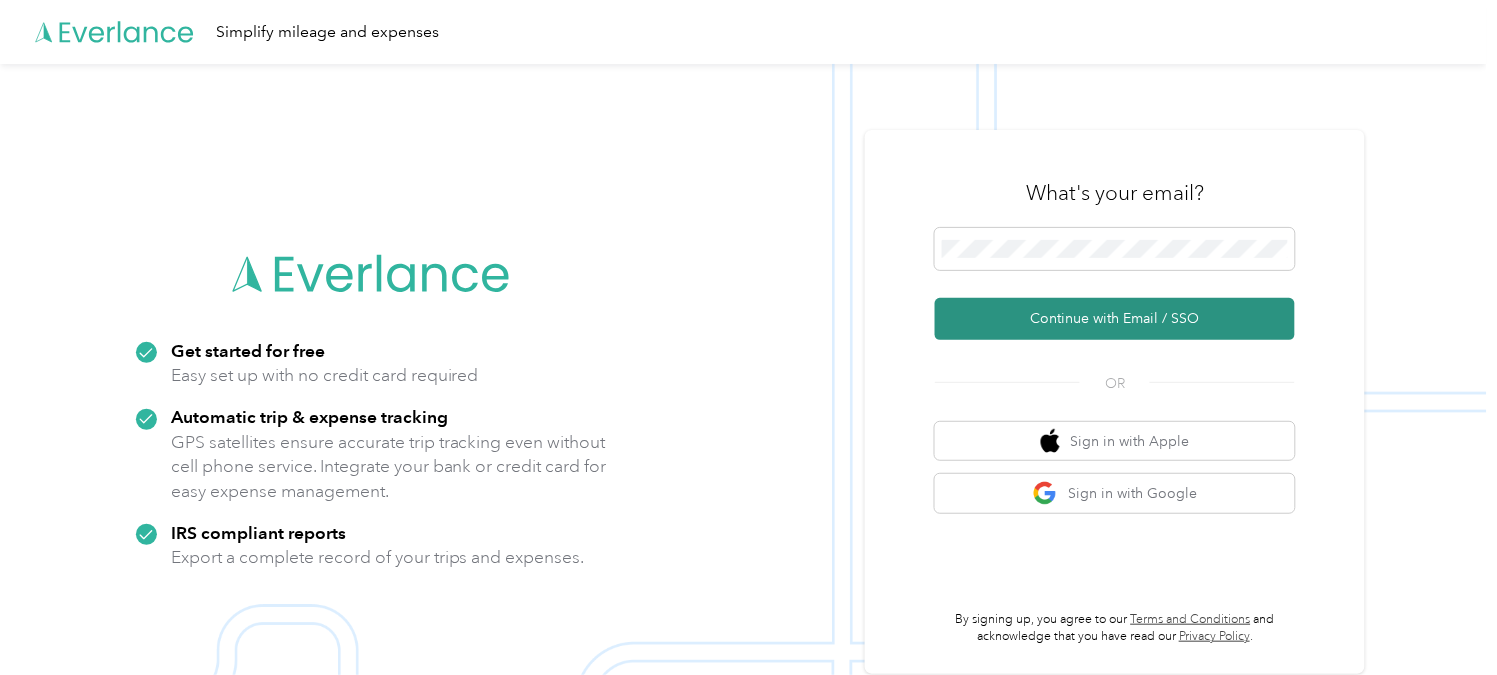 click on "Continue with Email / SSO" at bounding box center [1115, 319] 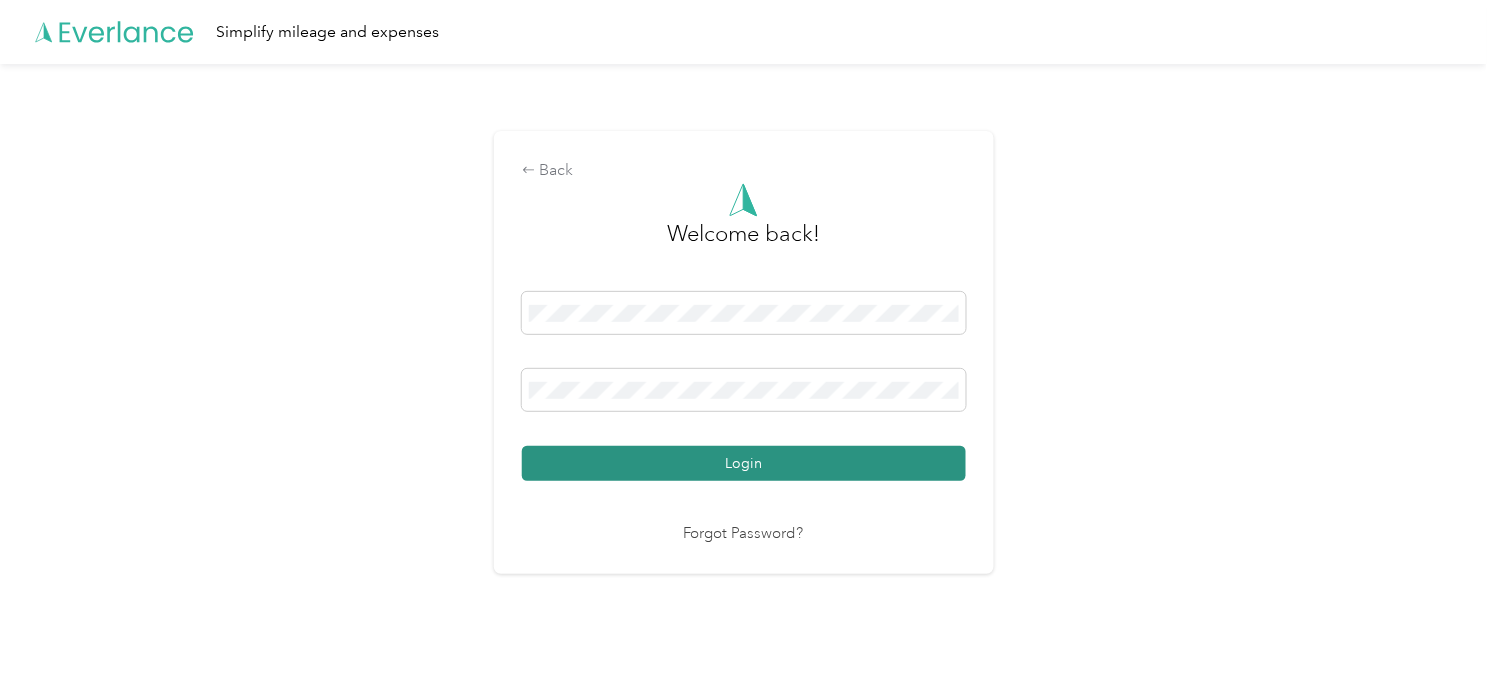click on "Login" at bounding box center (744, 463) 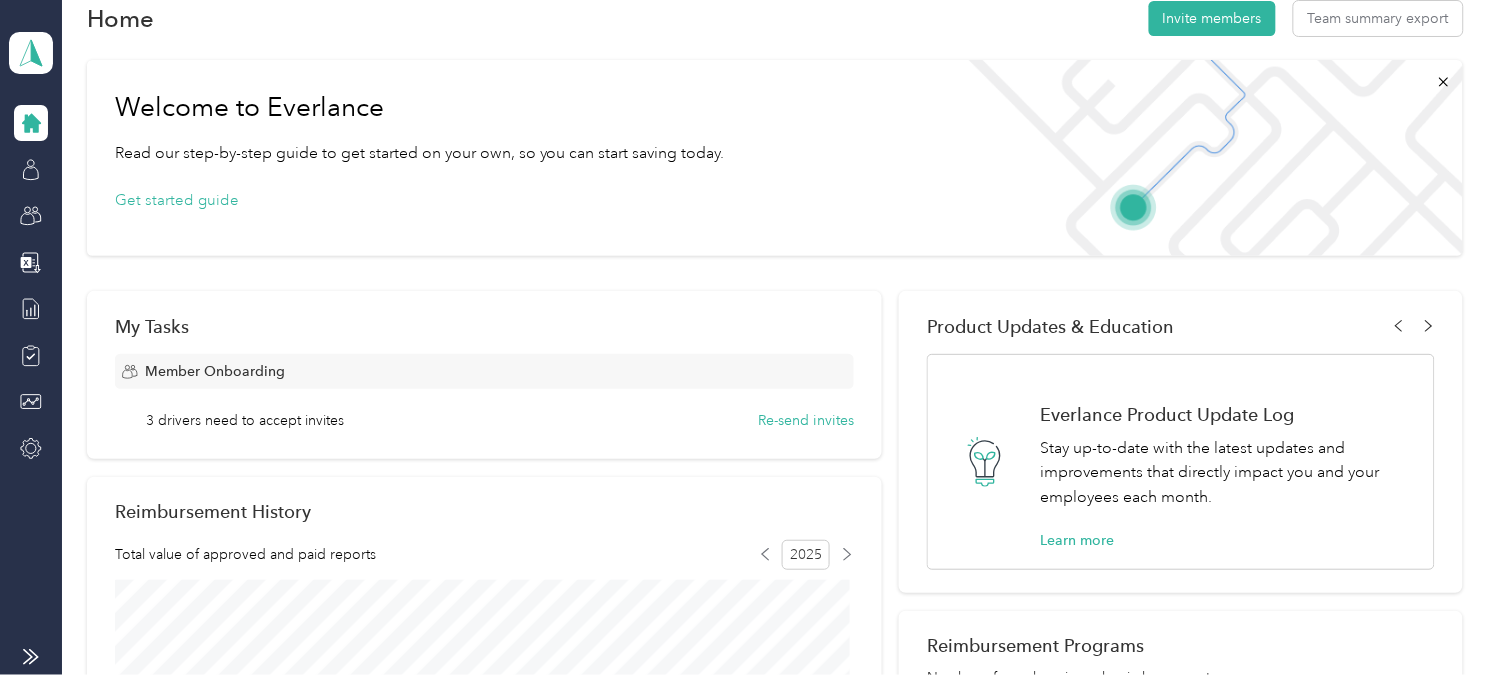 scroll, scrollTop: 0, scrollLeft: 0, axis: both 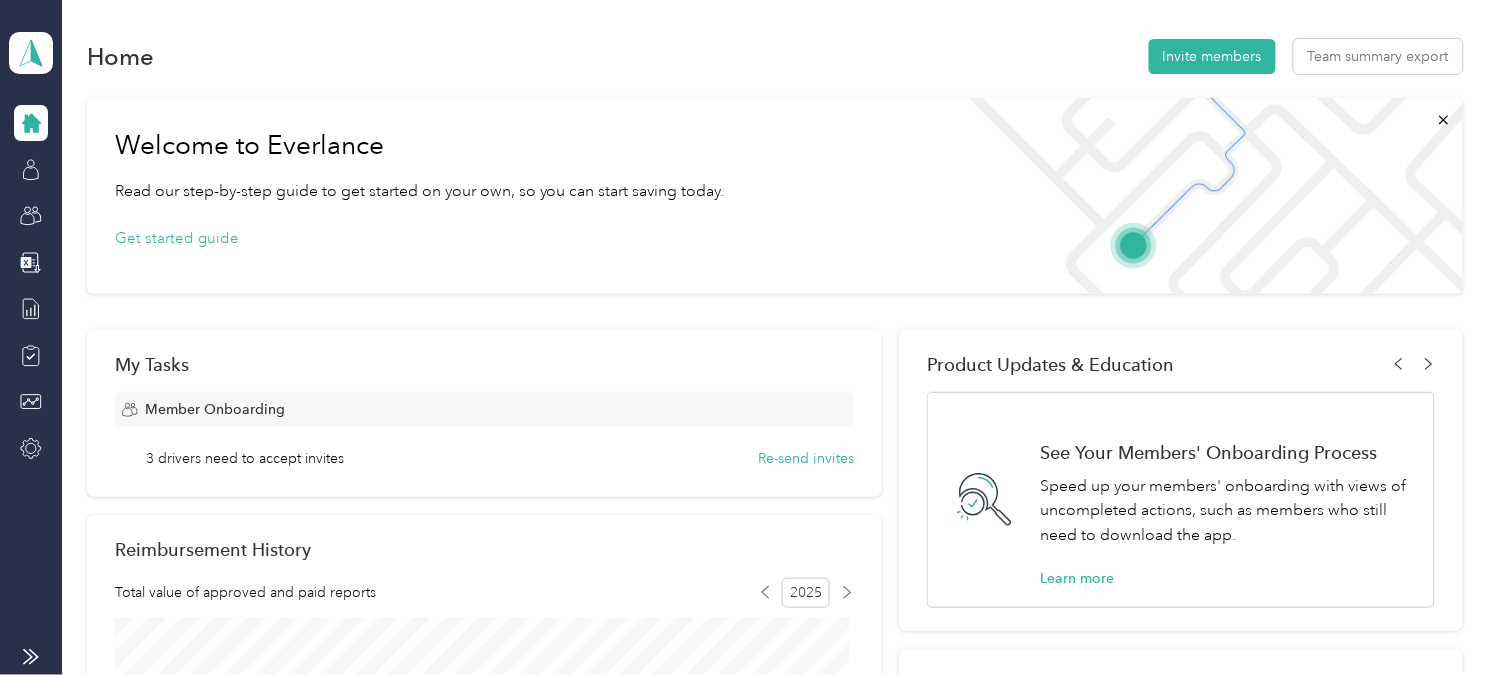click at bounding box center (31, 123) 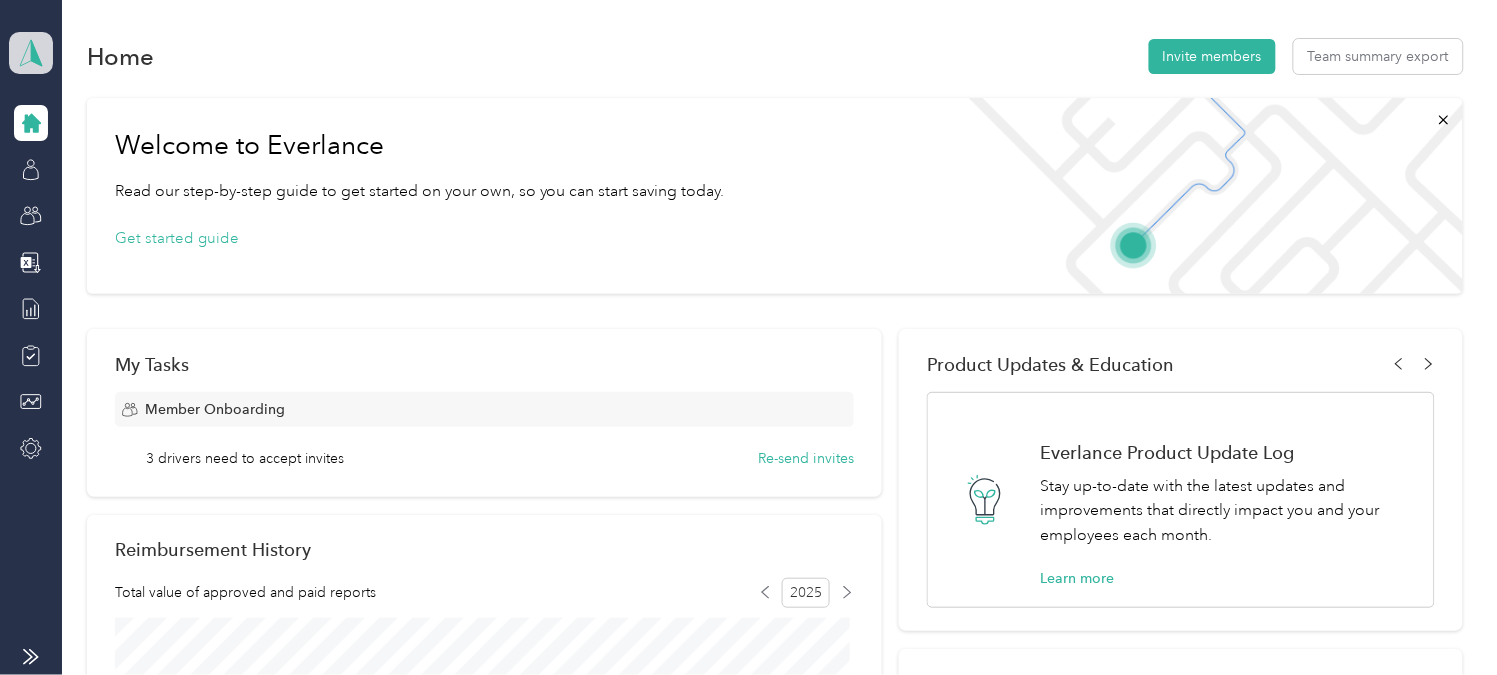 click 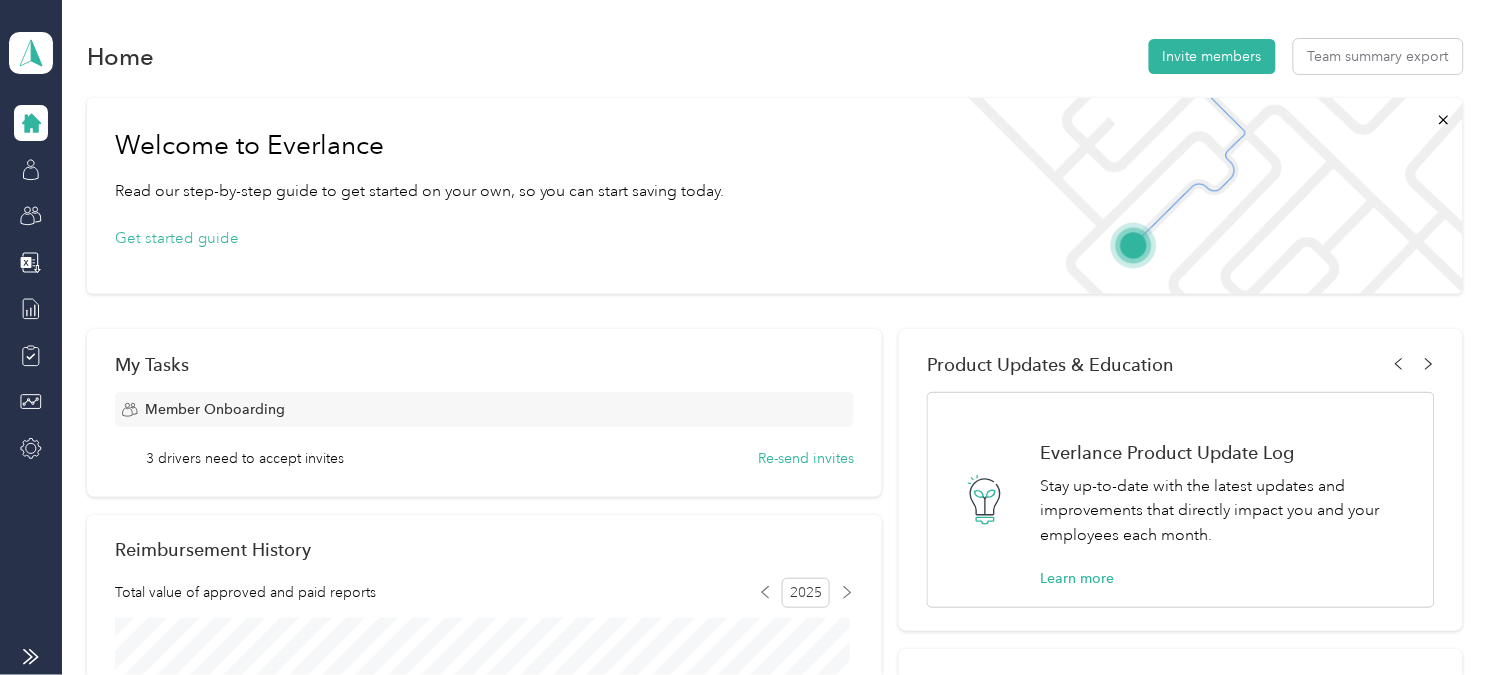 click on "Personal dashboard" at bounding box center [90, 206] 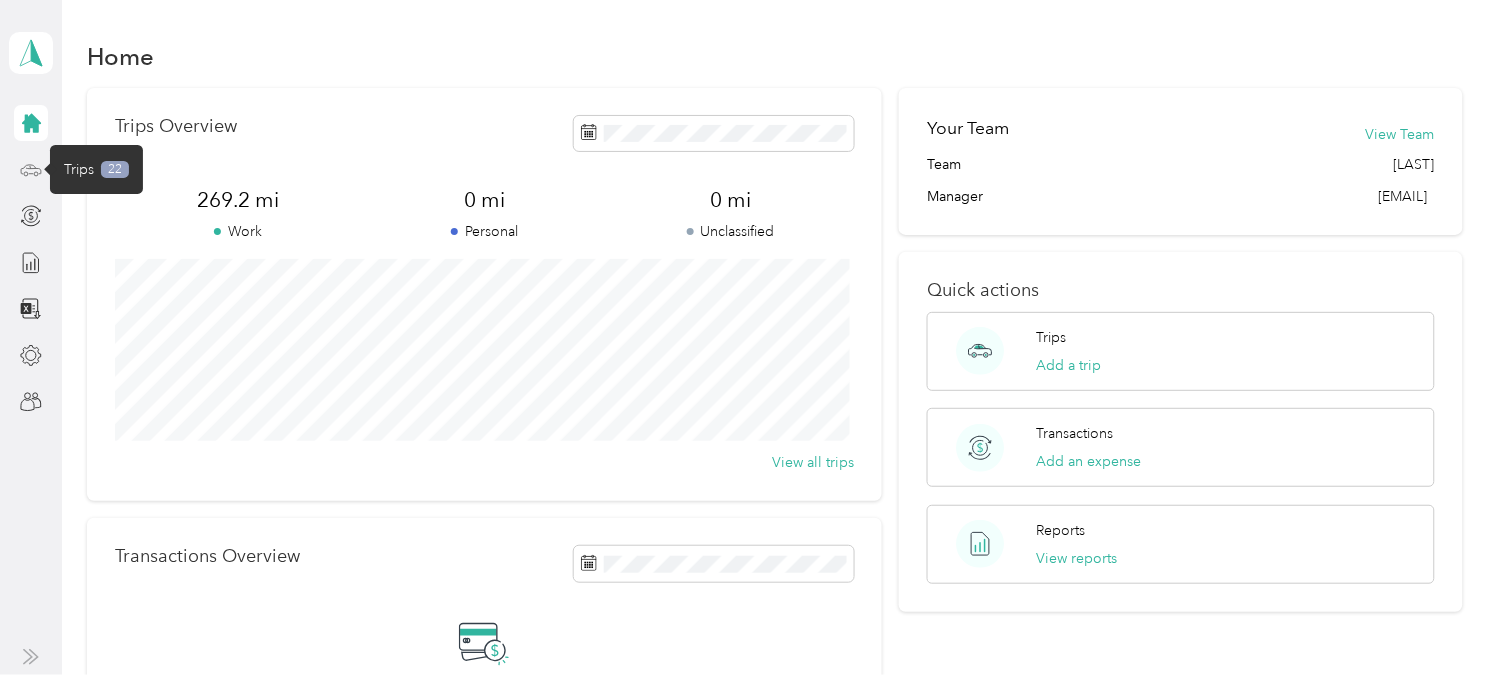 click 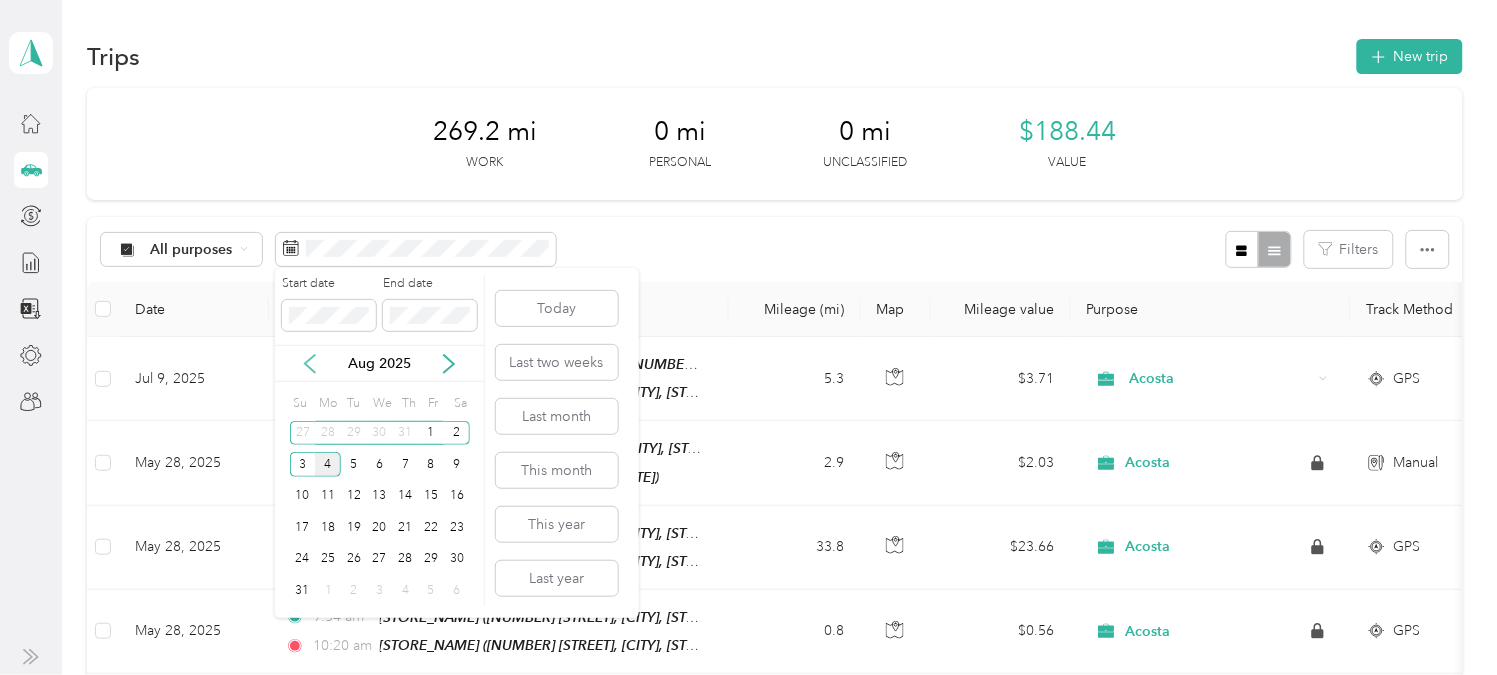 click 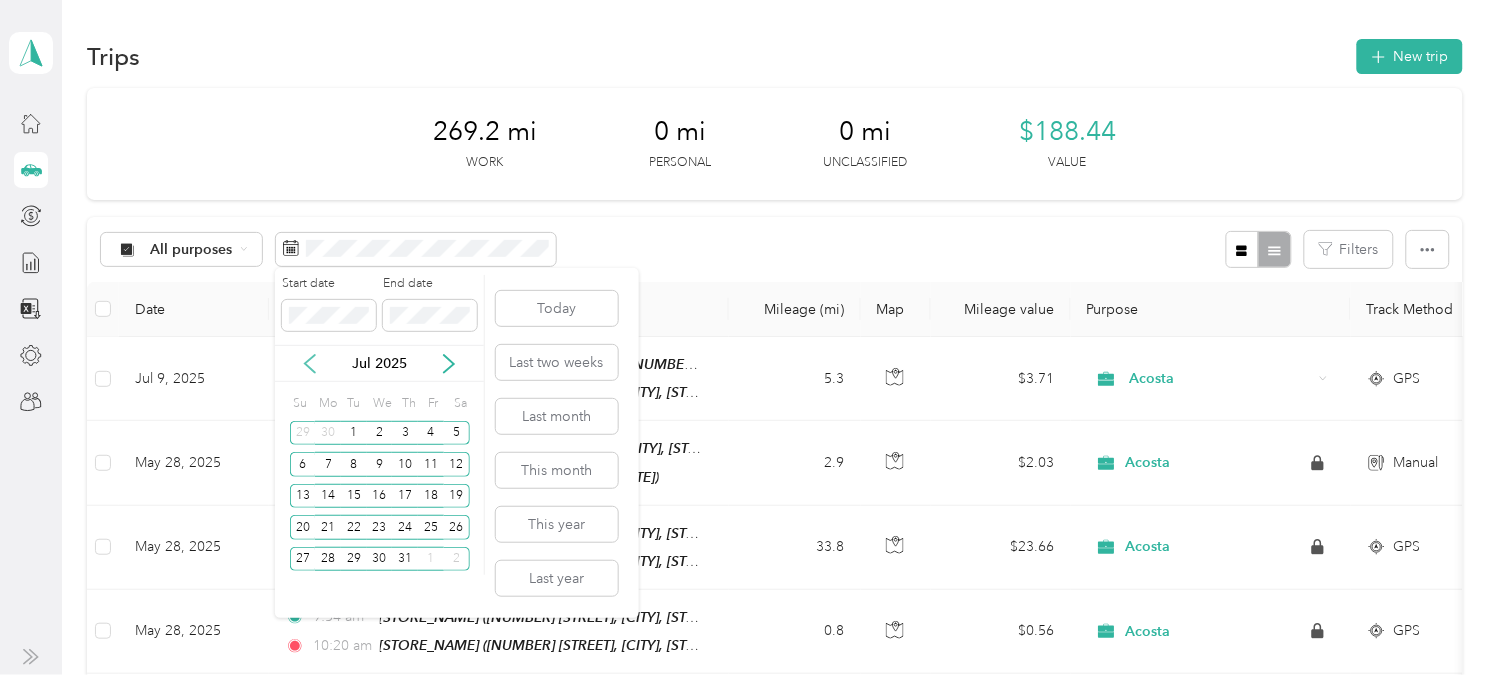 click 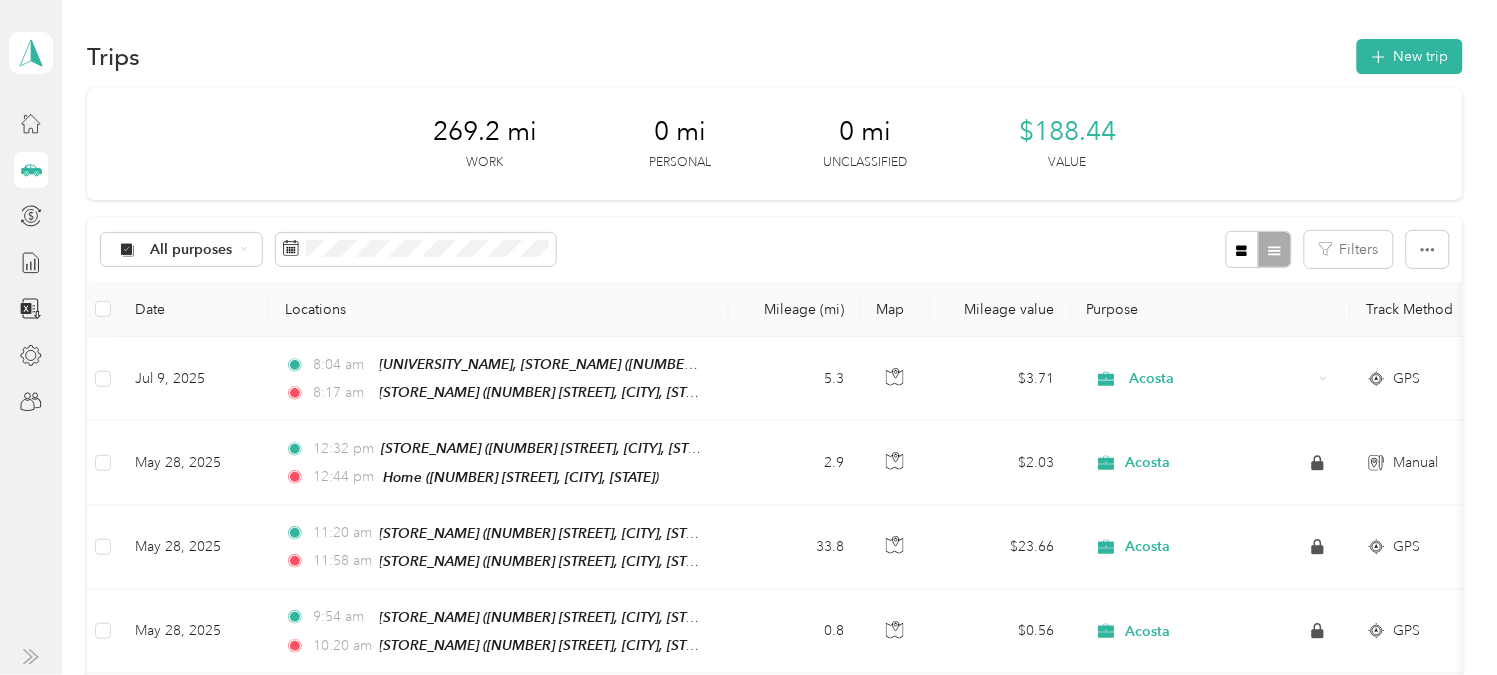 click on "[DISTANCE] mi Work [DISTANCE] mi Personal [DISTANCE] mi Unclassified $[AMOUNT] Value" at bounding box center [775, 144] 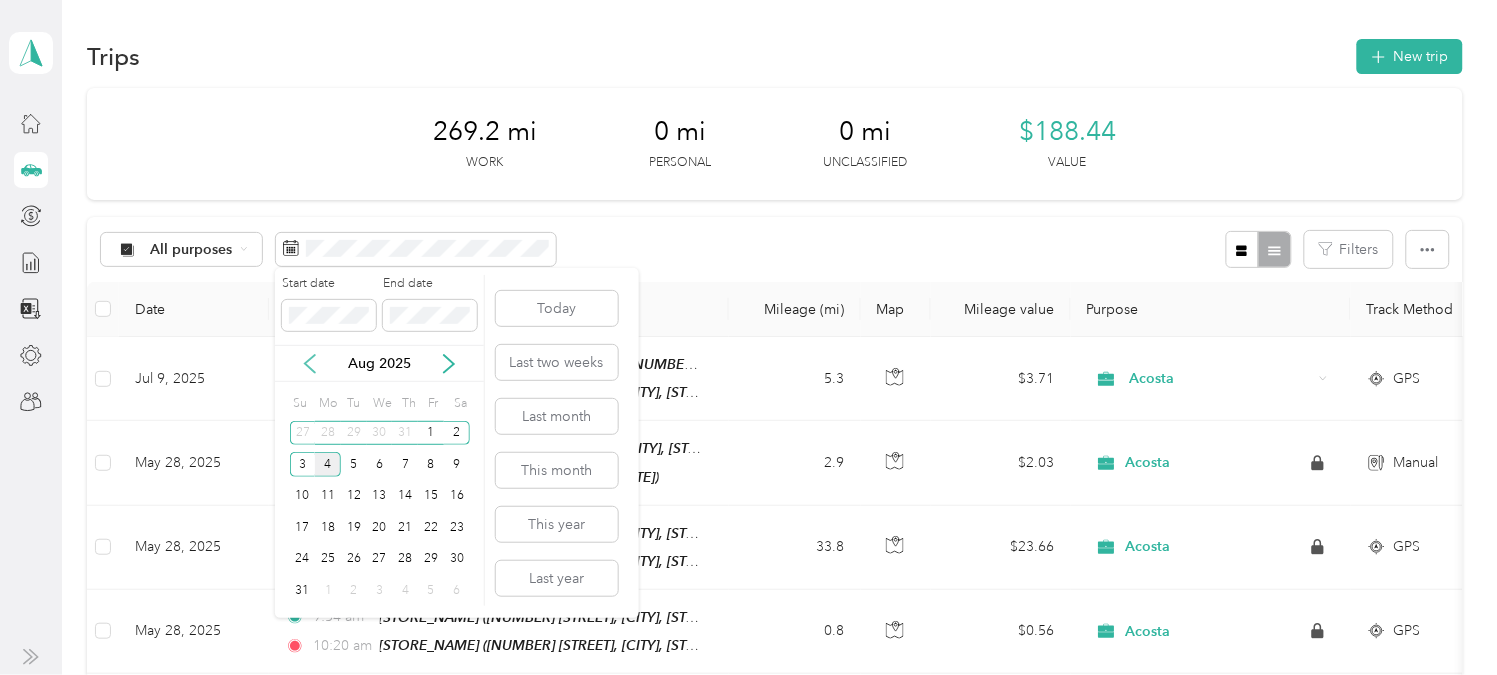 click 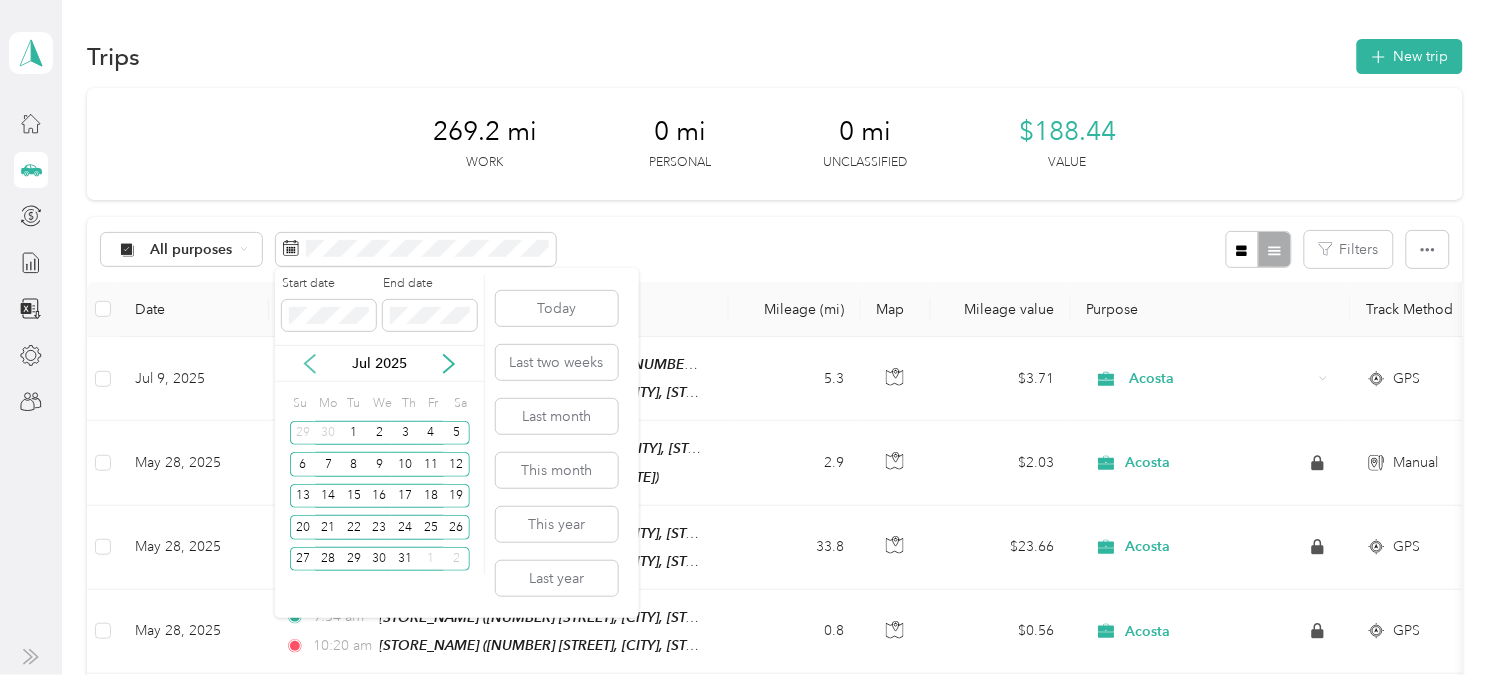 click 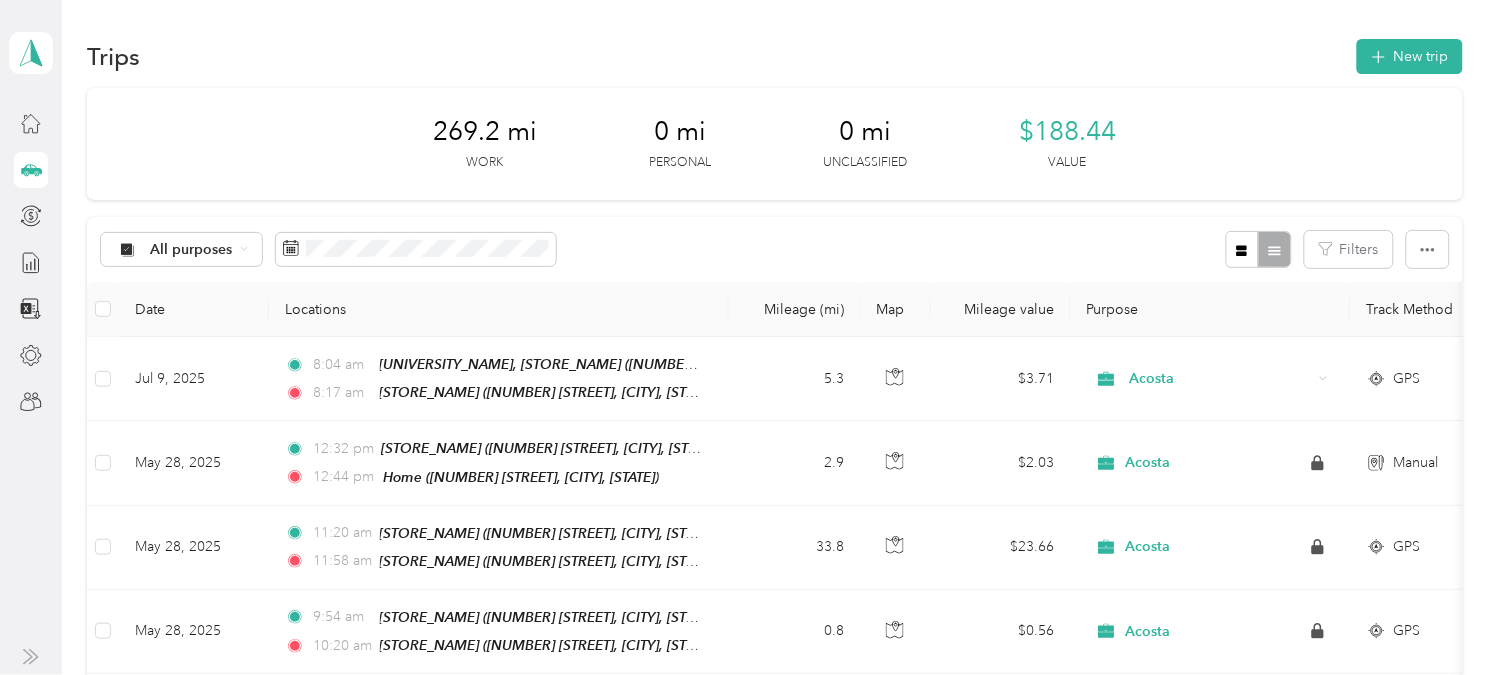 click on "[DISTANCE] mi Work [DISTANCE] mi Personal [DISTANCE] mi Unclassified $[AMOUNT] Value" at bounding box center [775, 144] 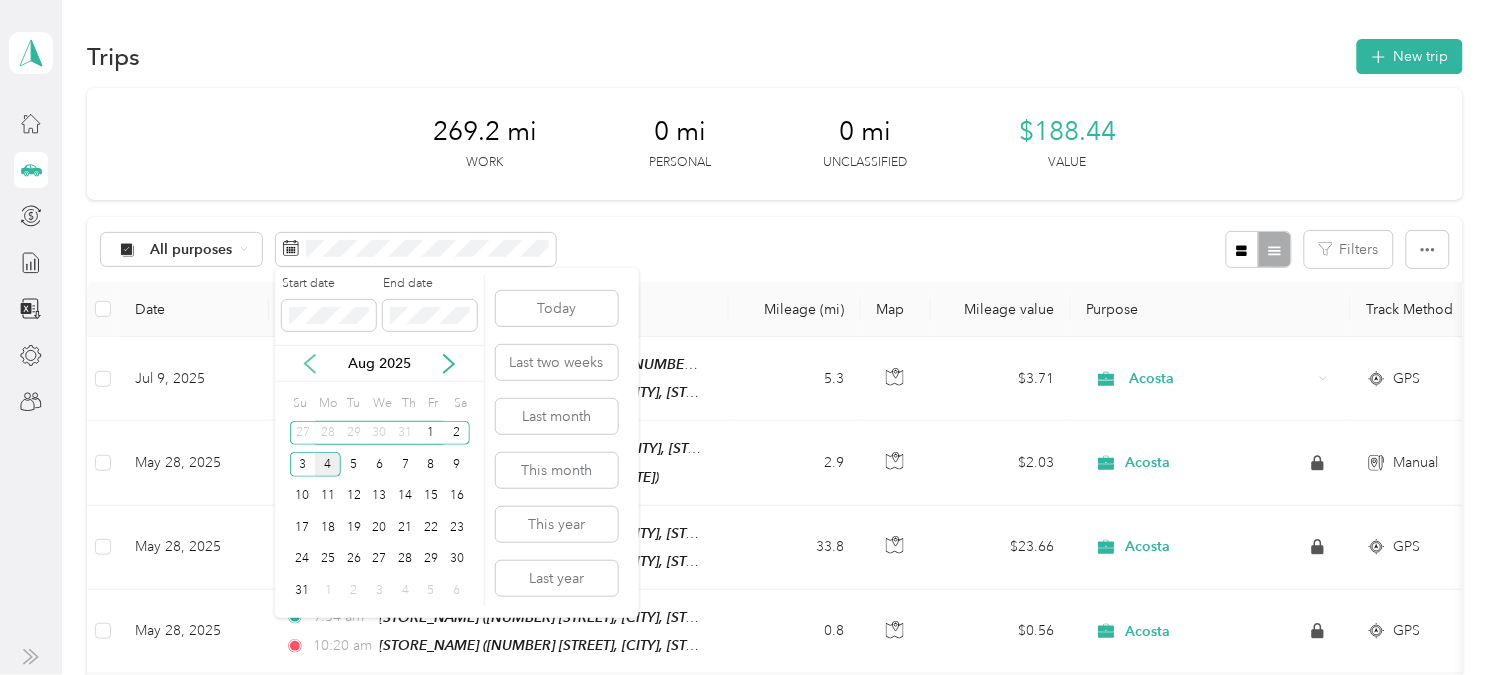 click 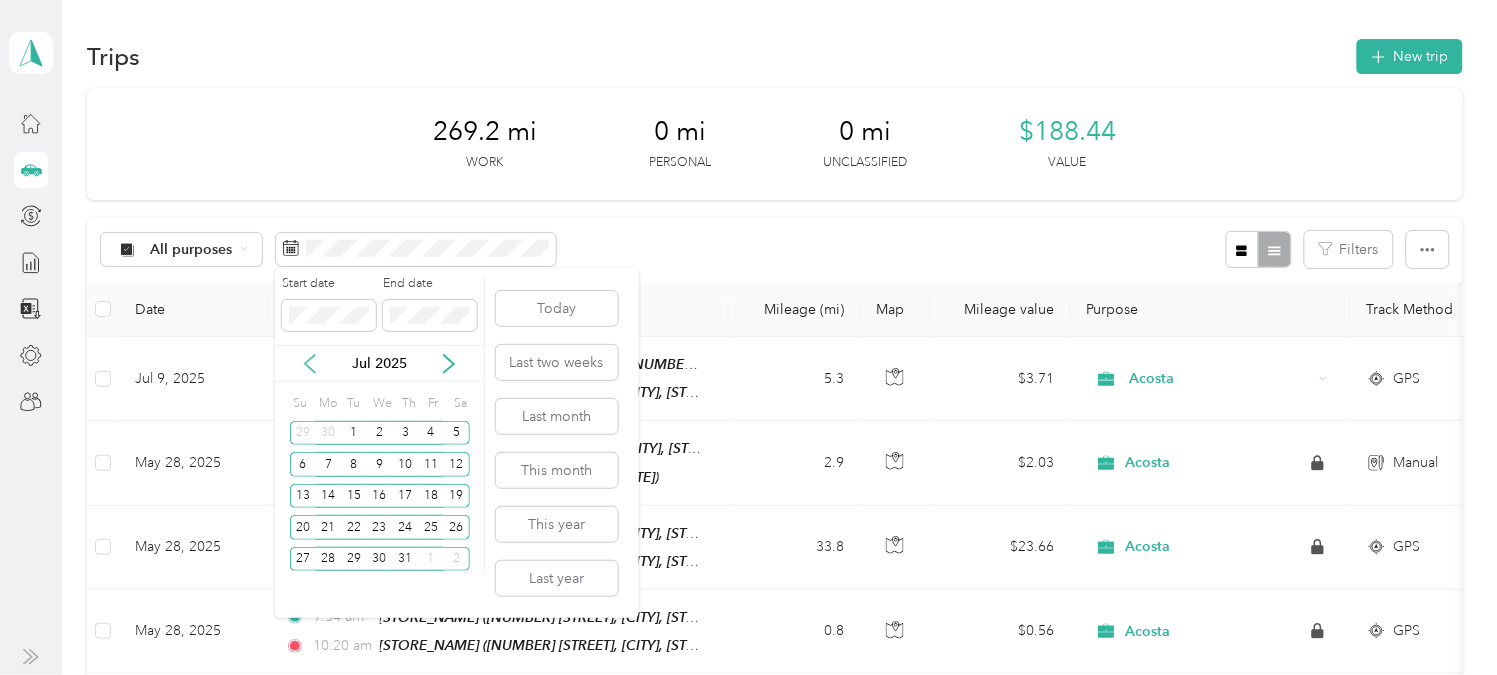 click 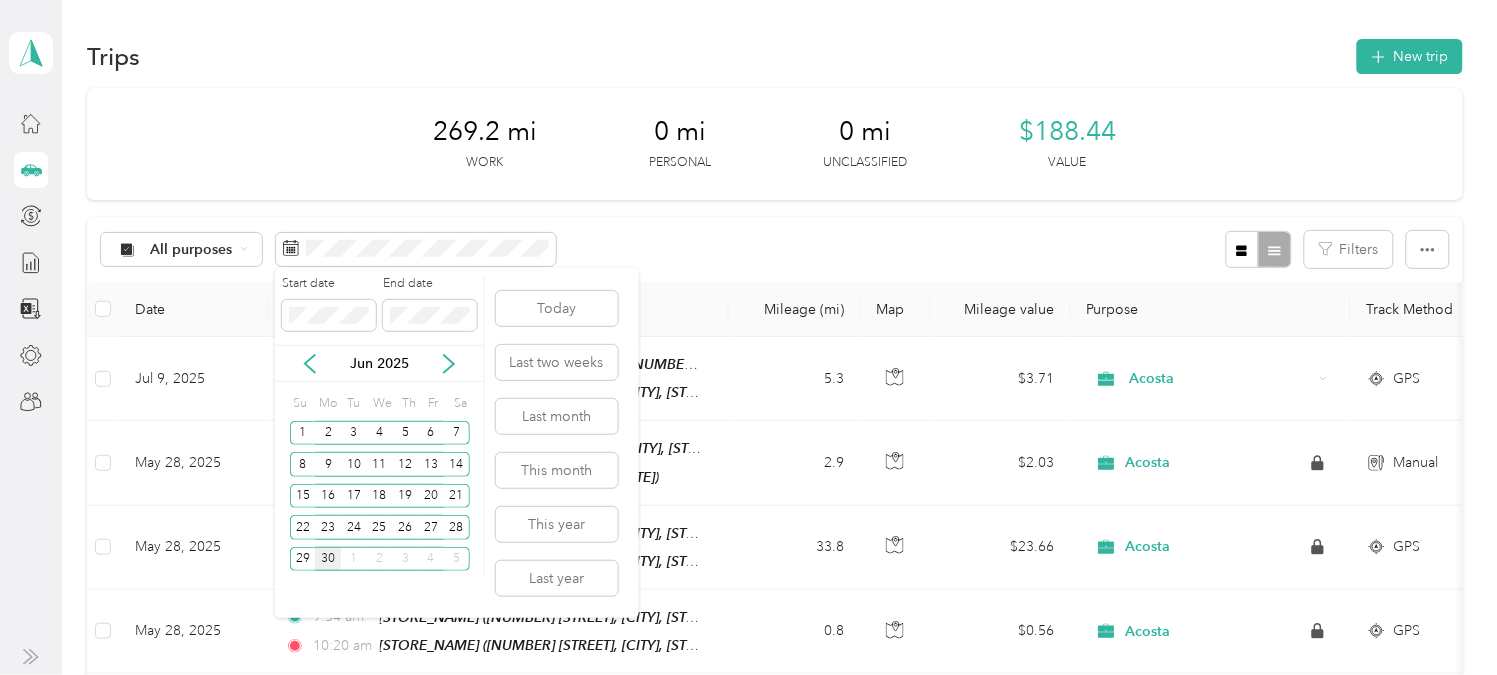 click on "30" at bounding box center [328, 559] 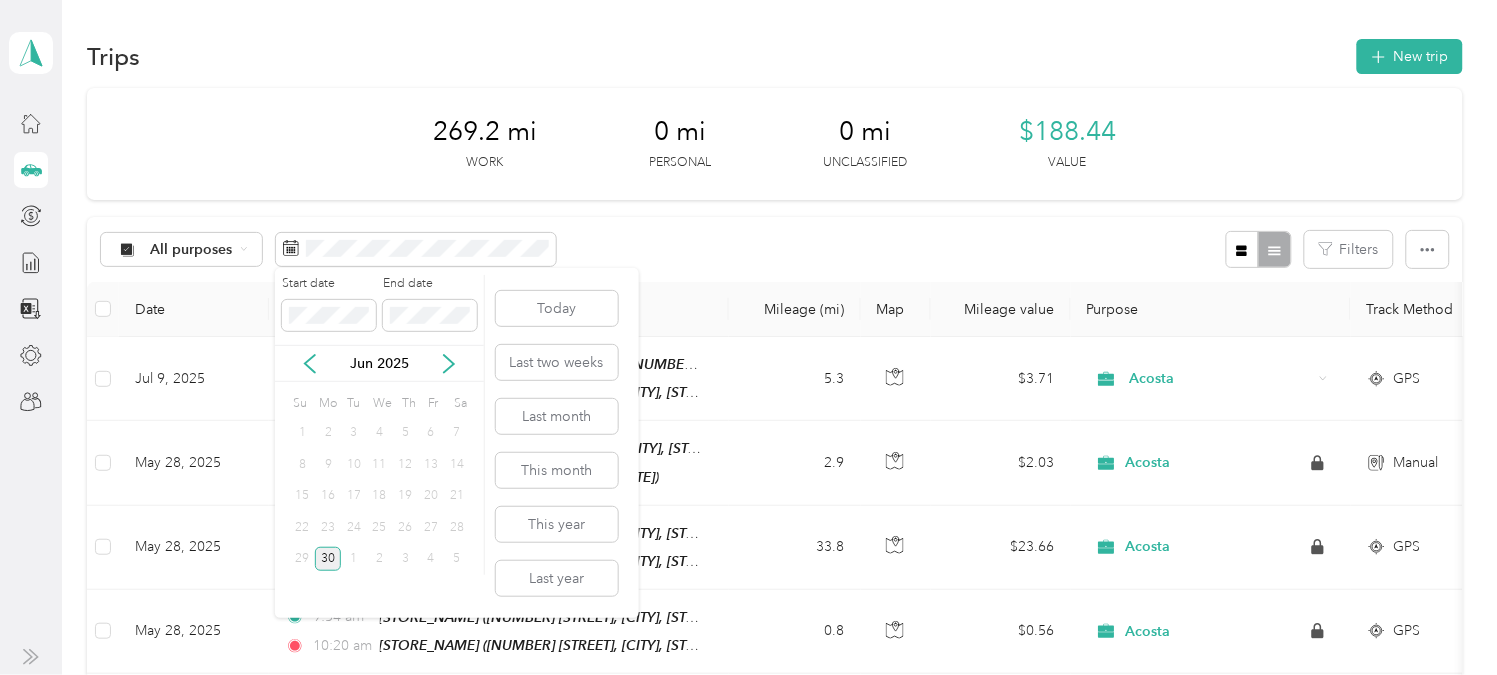 click on "30" at bounding box center [328, 559] 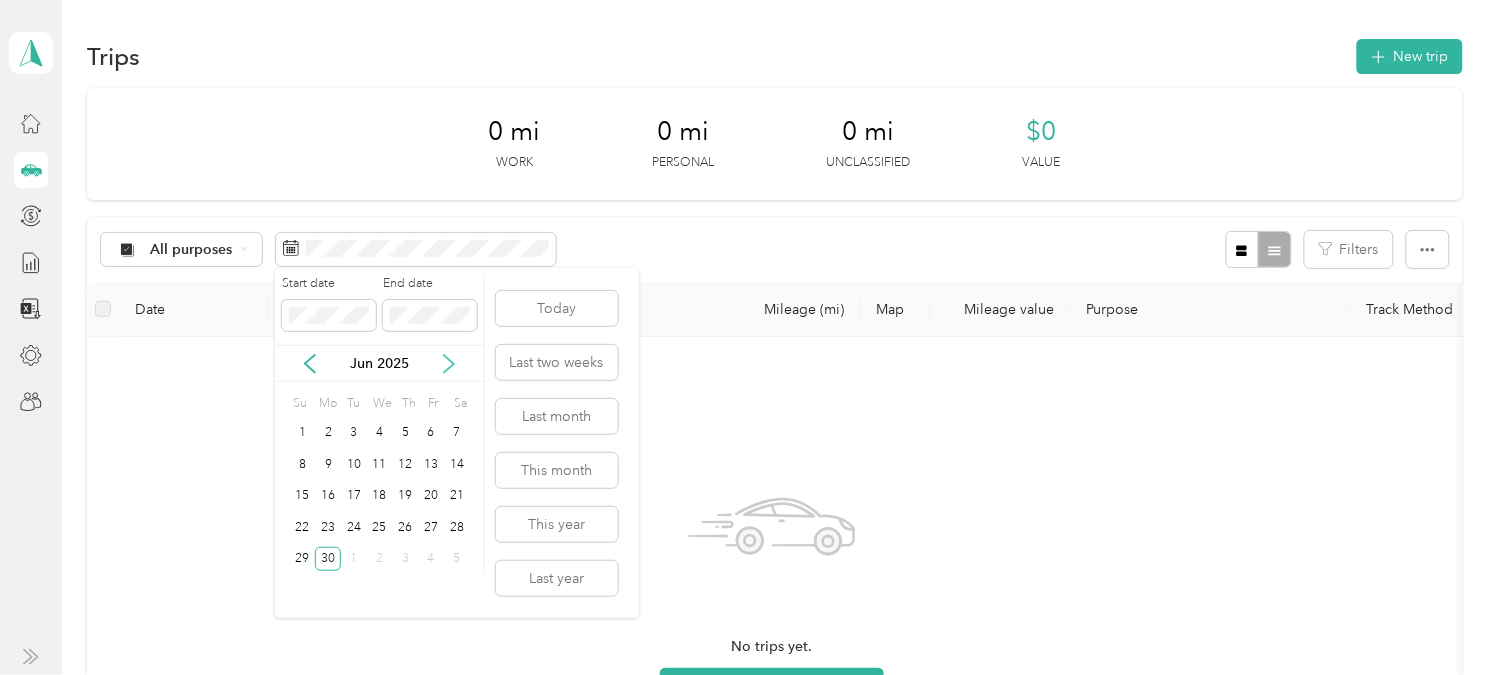 click 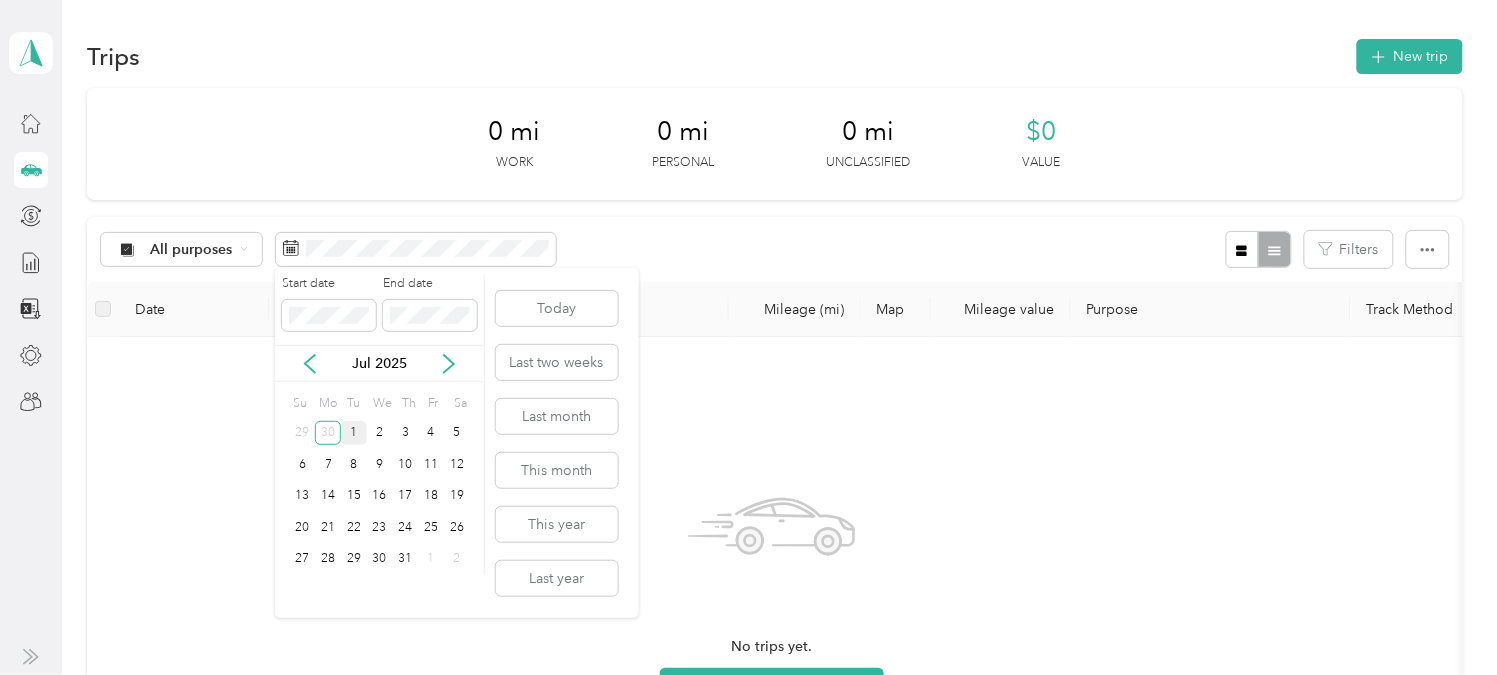 click on "1" at bounding box center (354, 433) 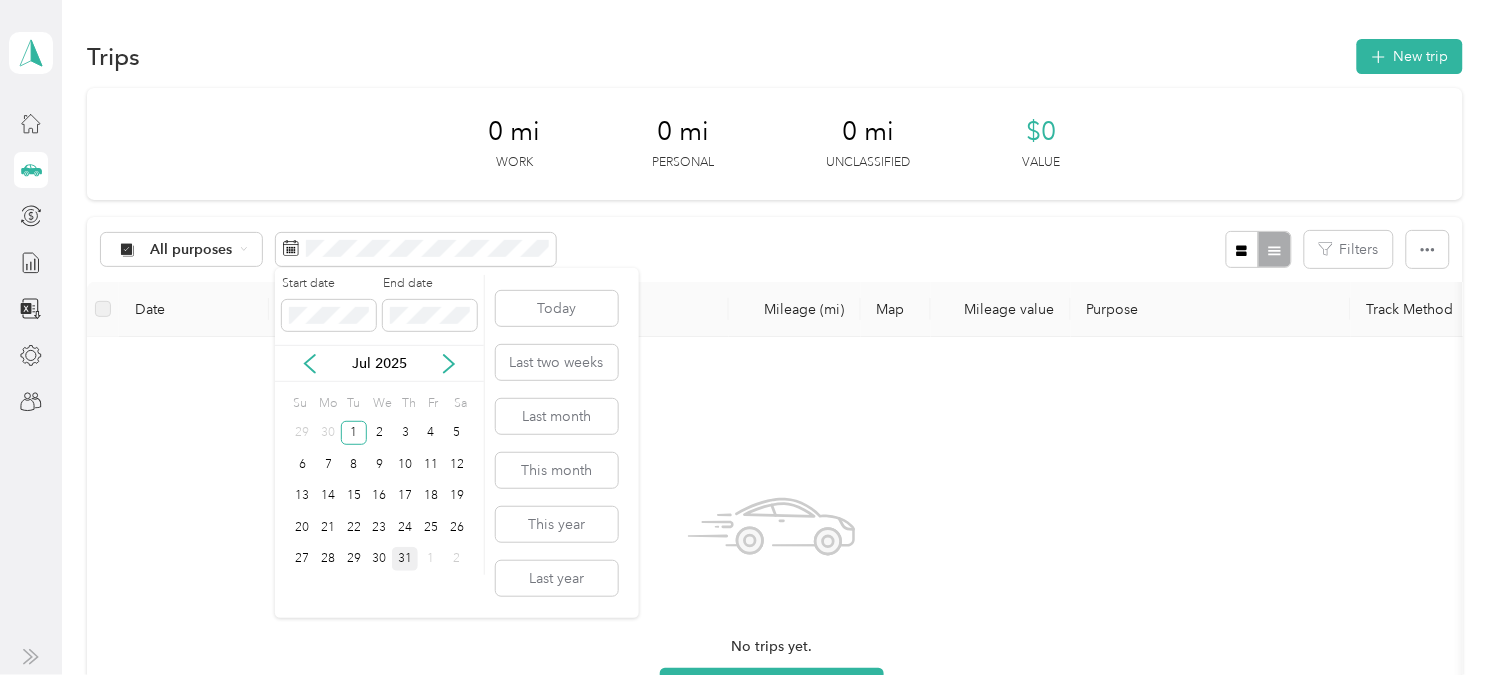 click on "31" at bounding box center [405, 559] 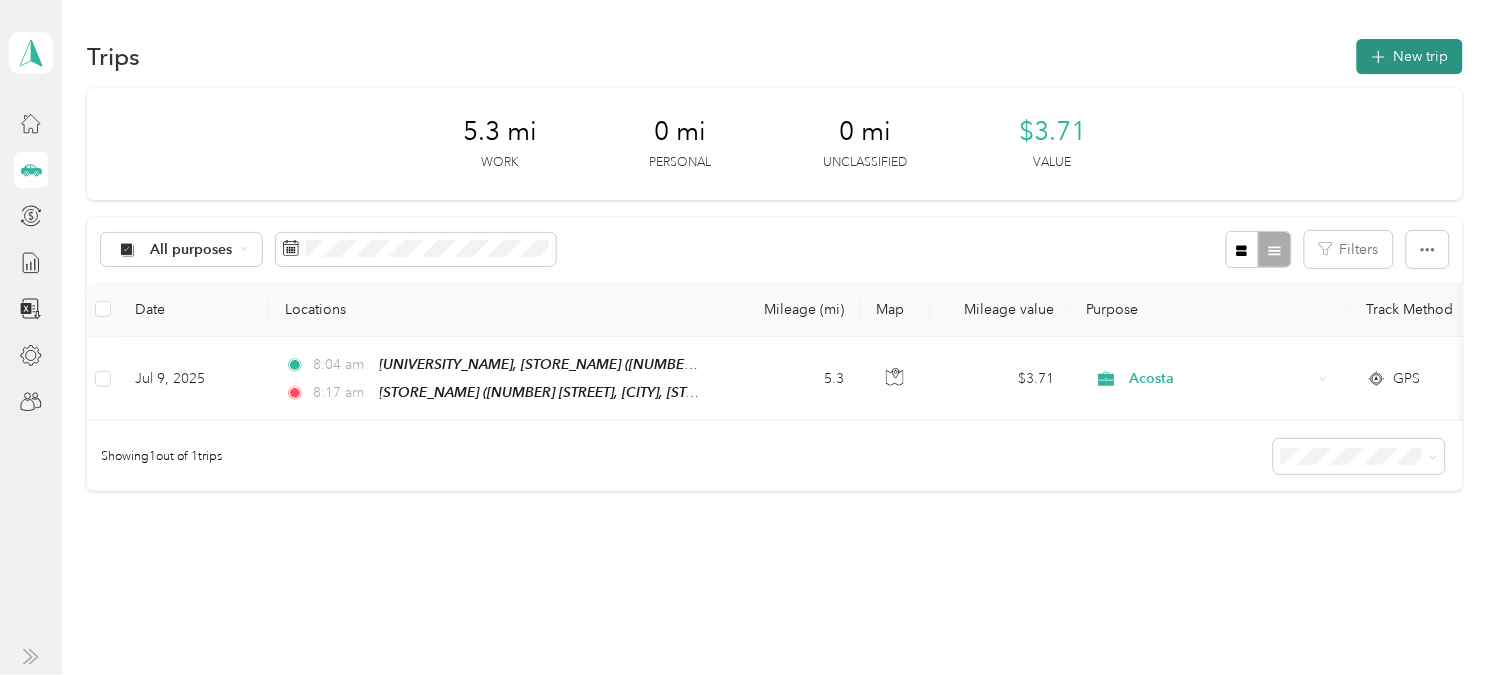 click 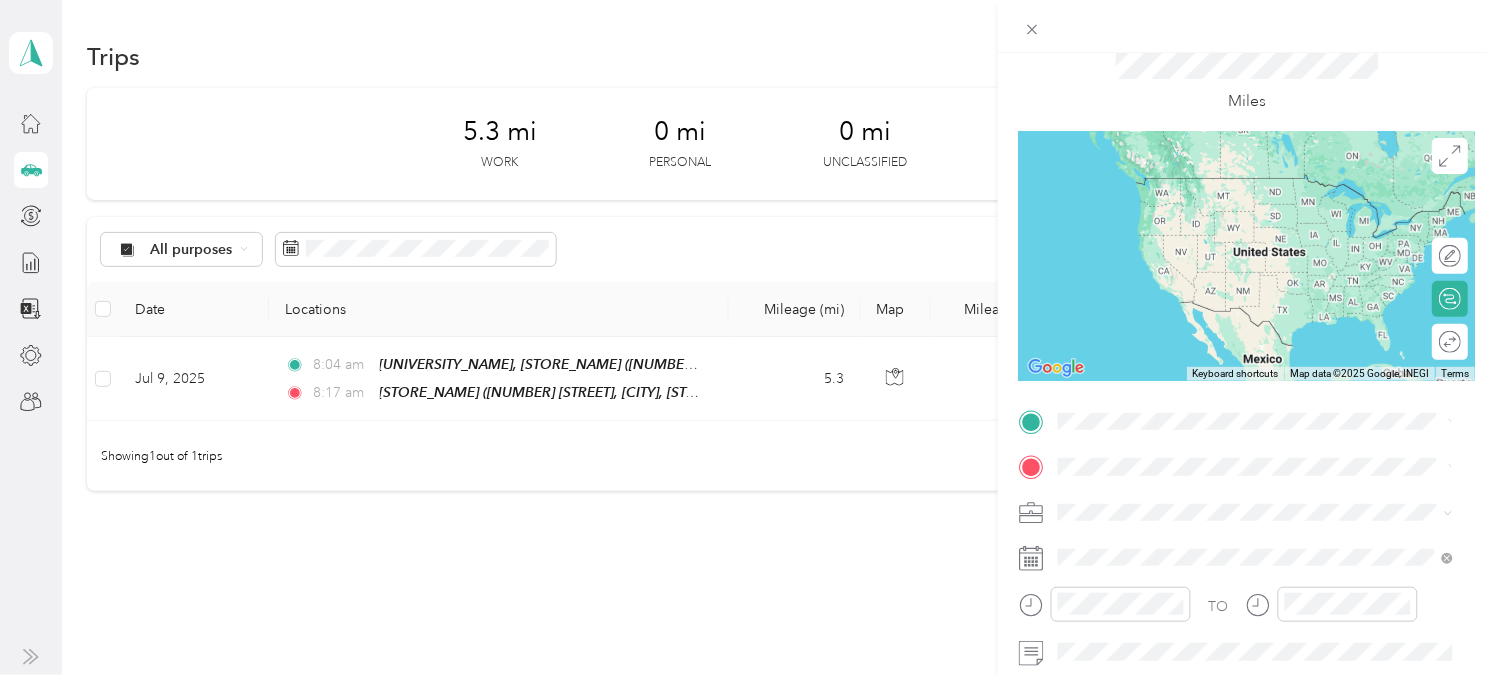 scroll, scrollTop: 111, scrollLeft: 0, axis: vertical 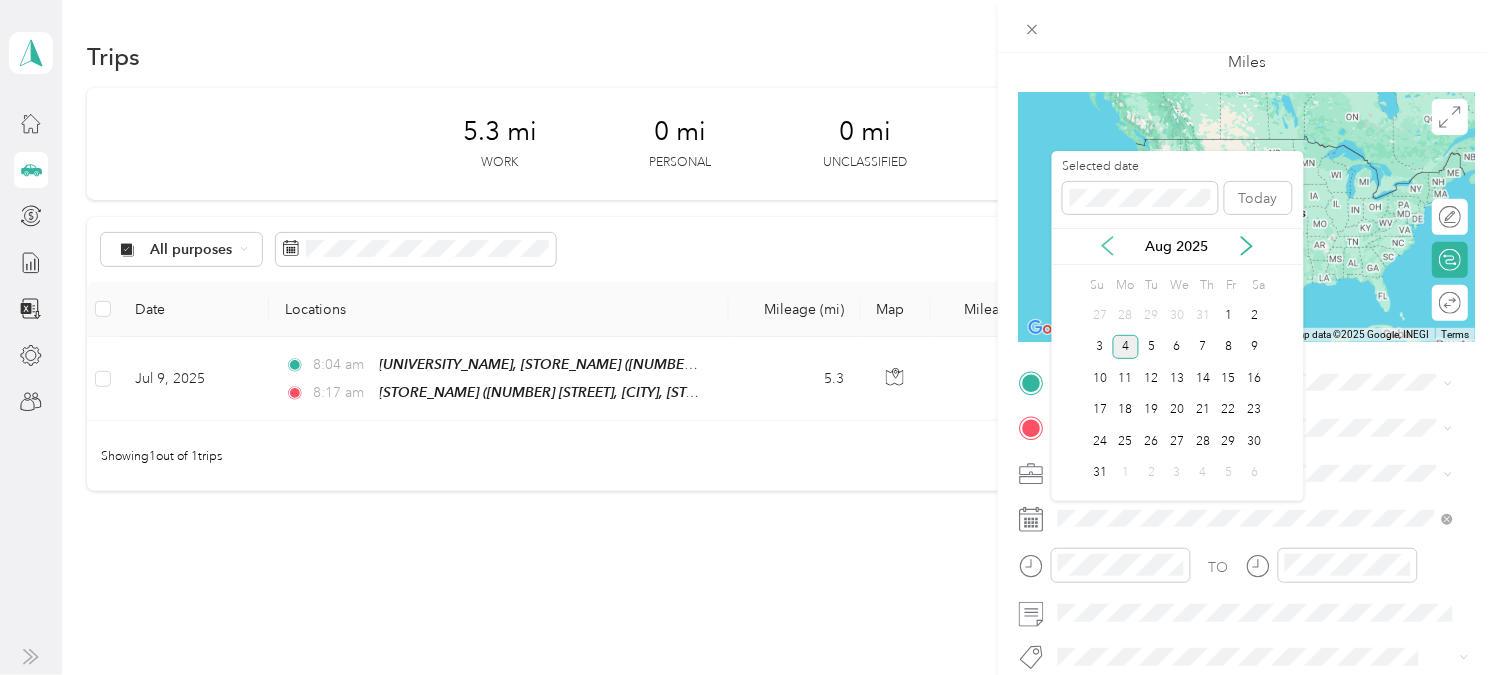click 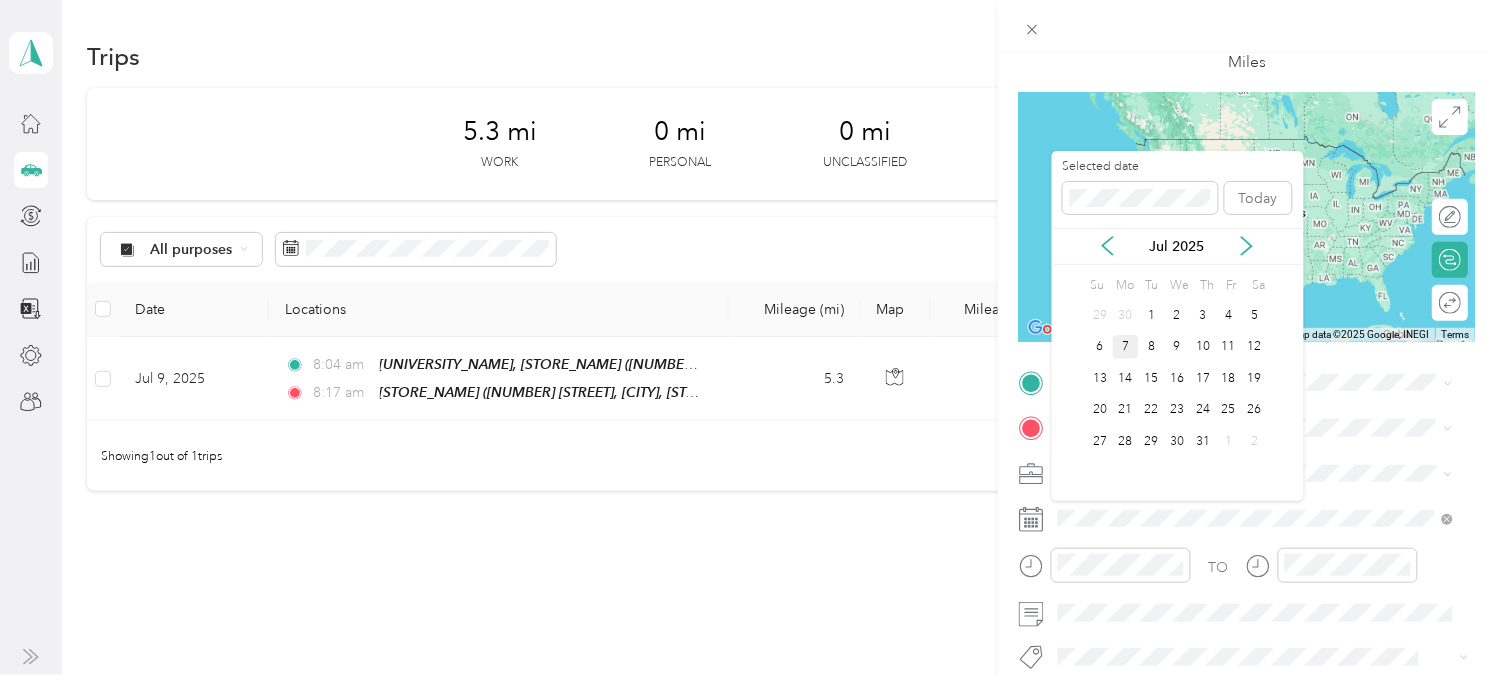 click on "7" at bounding box center [1126, 347] 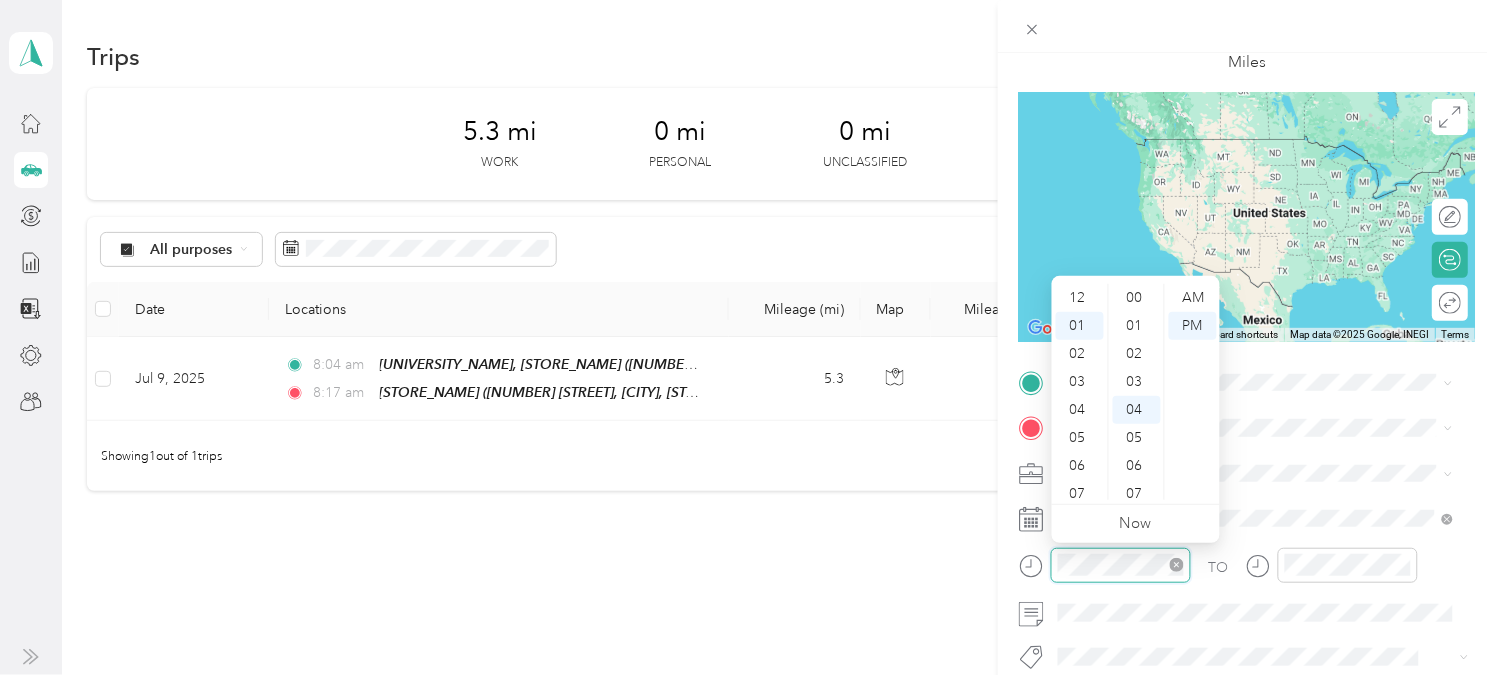 scroll, scrollTop: 27, scrollLeft: 0, axis: vertical 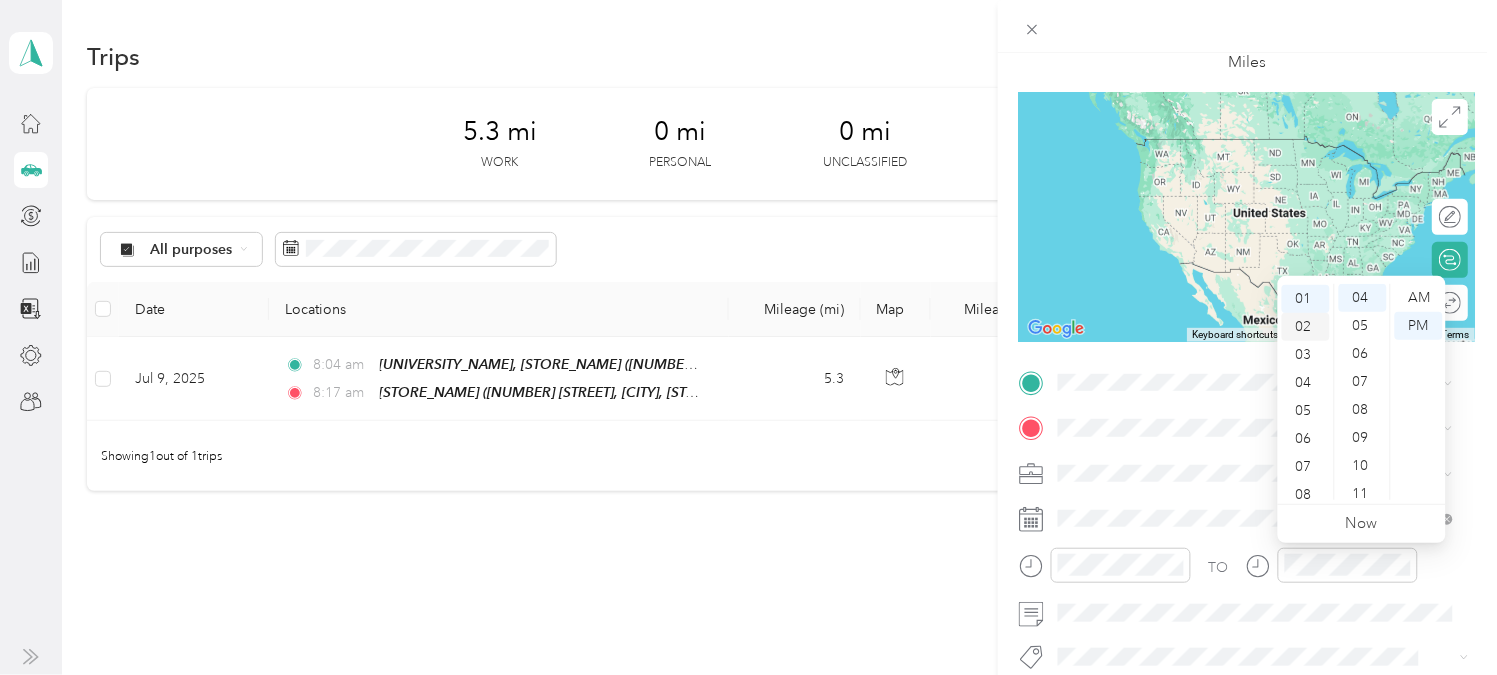 click on "02" at bounding box center (1306, 327) 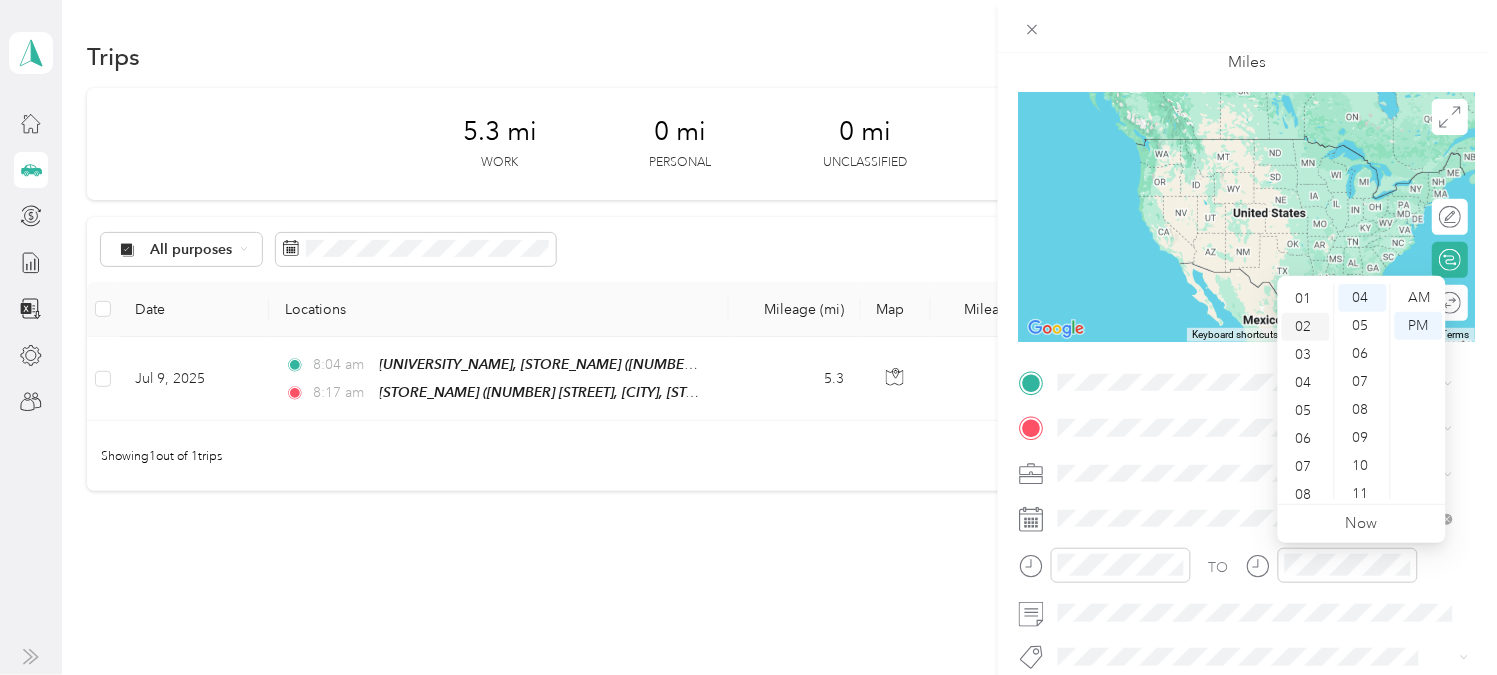 scroll, scrollTop: 54, scrollLeft: 0, axis: vertical 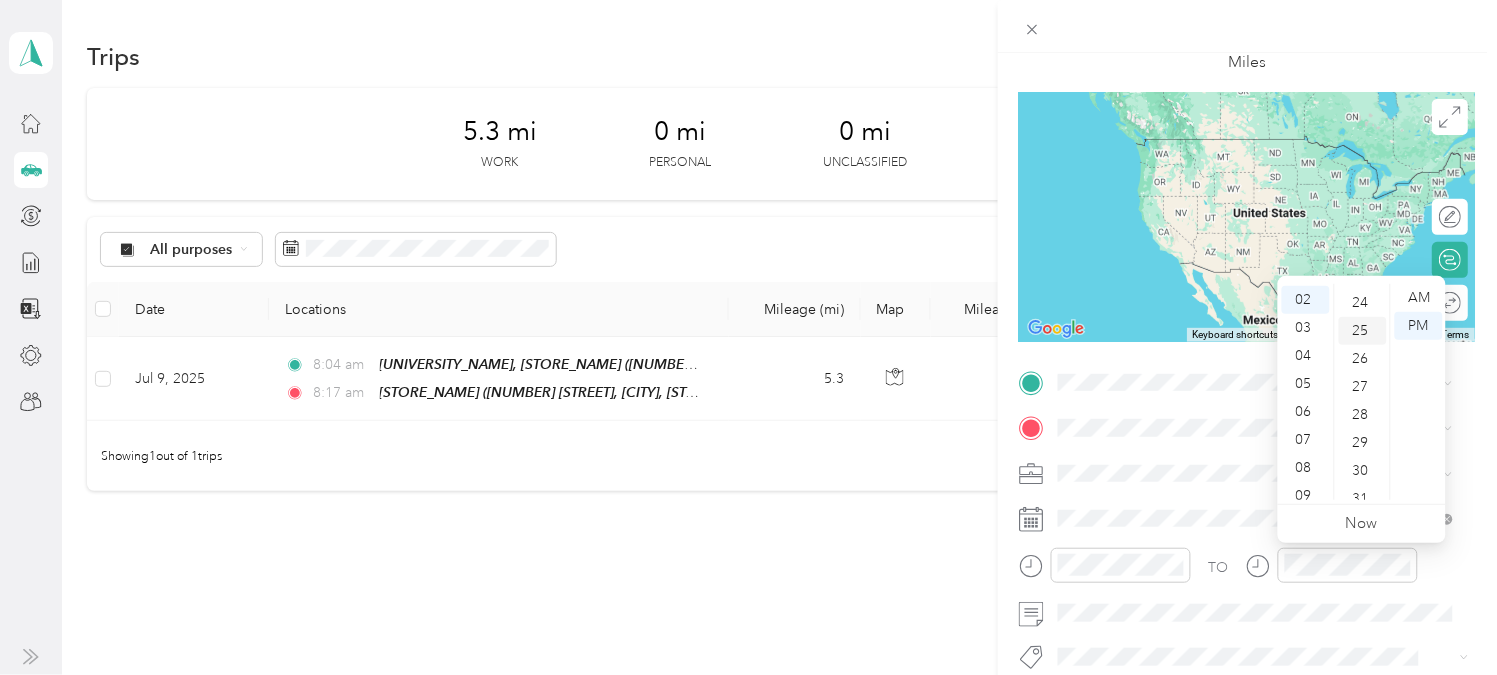 click on "30" at bounding box center [1363, 471] 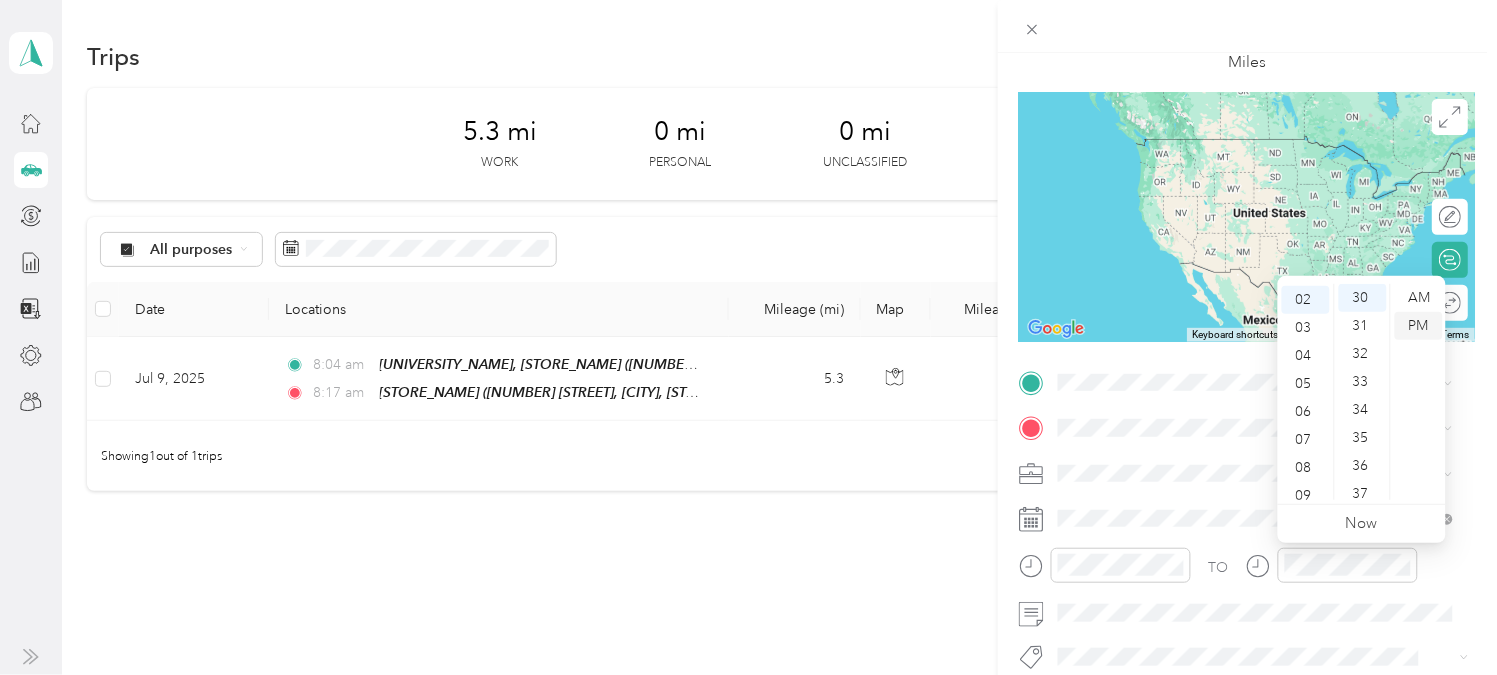 click on "PM" at bounding box center (1419, 326) 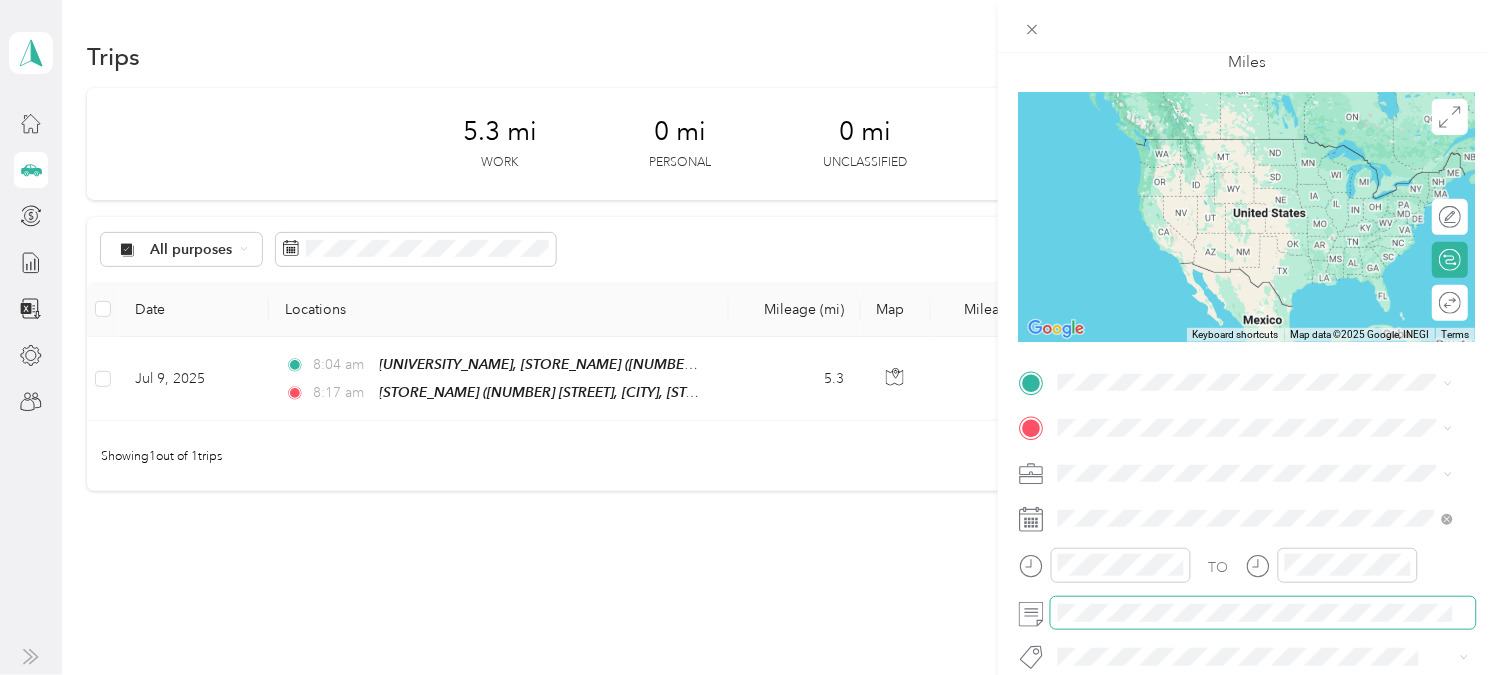 click at bounding box center (1263, 612) 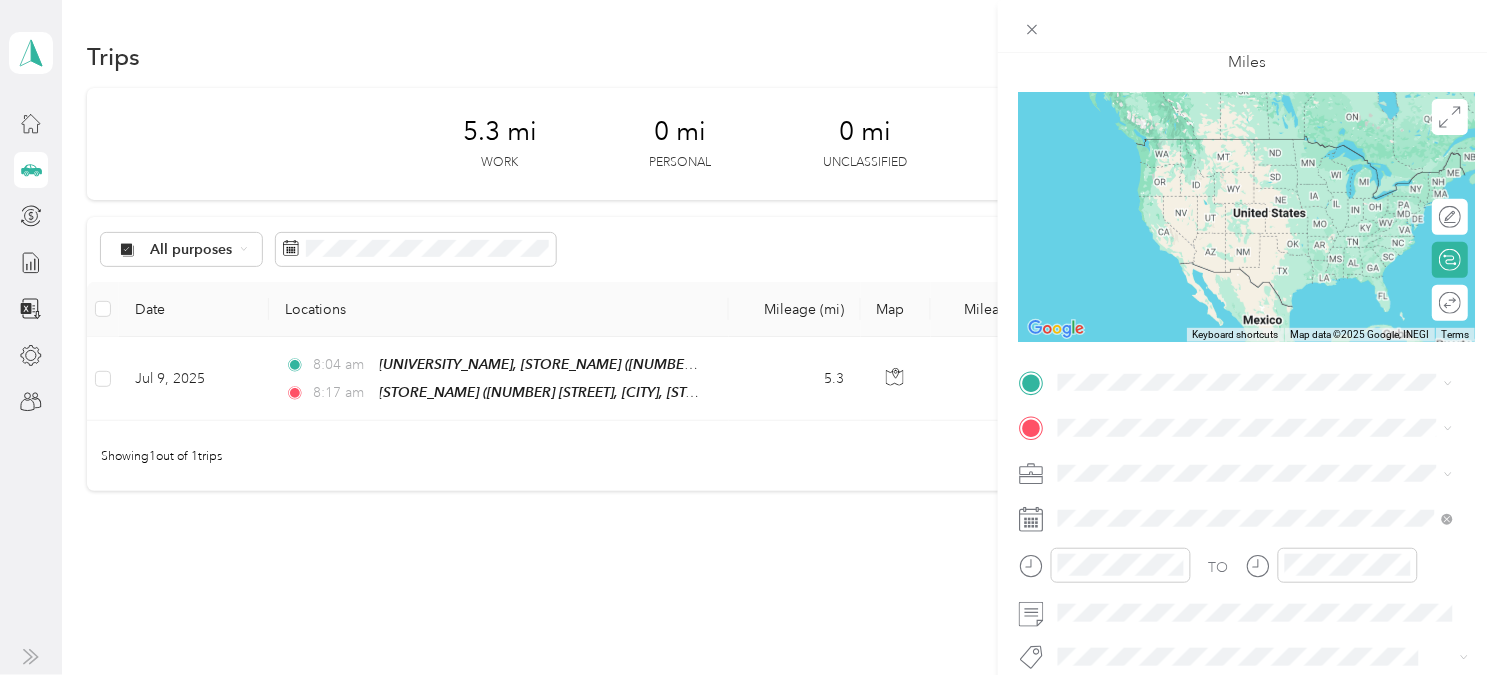 click on "[NUMBER] [STREET], [CITY], [STATE], [COUNTRY]" at bounding box center (1251, 168) 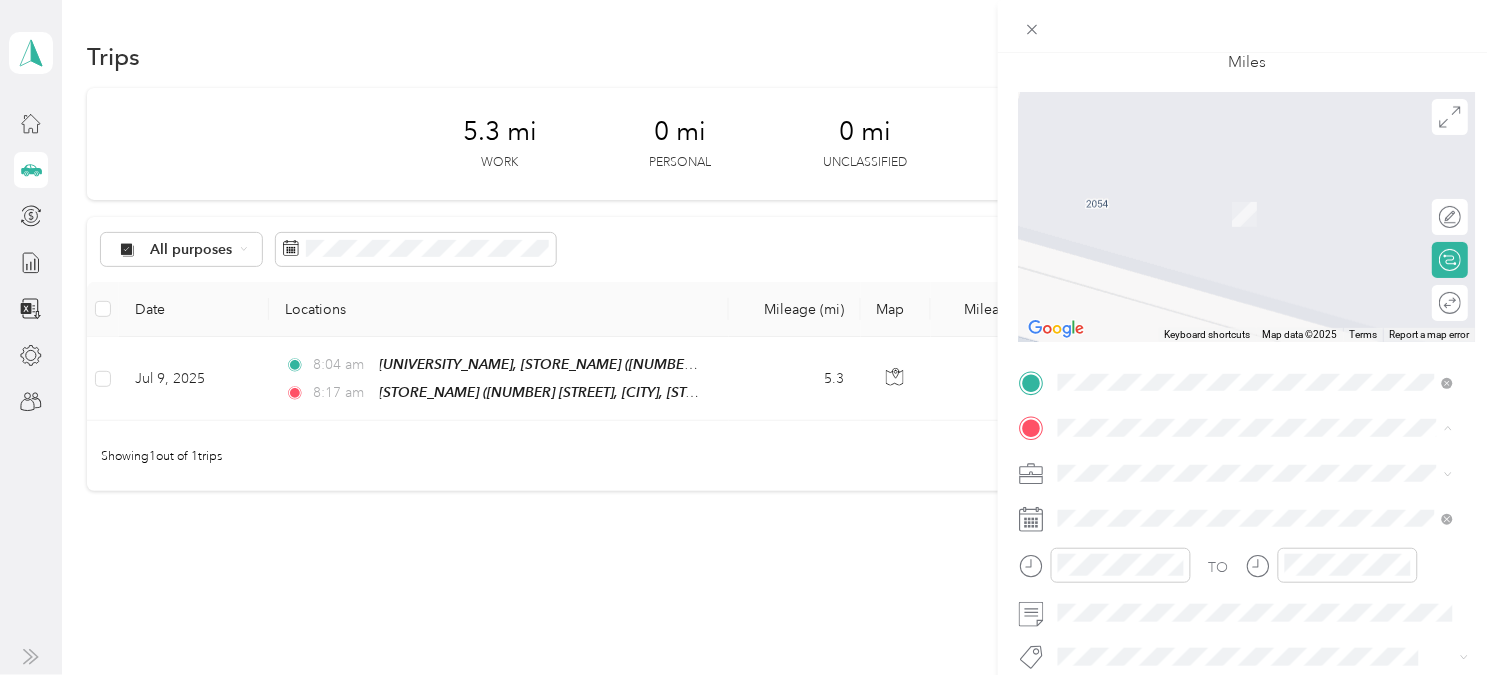 click on "[NUMBER] [STREET]
[CITY], [STATE] [POSTAL_CODE], [COUNTRY]" at bounding box center [1240, 508] 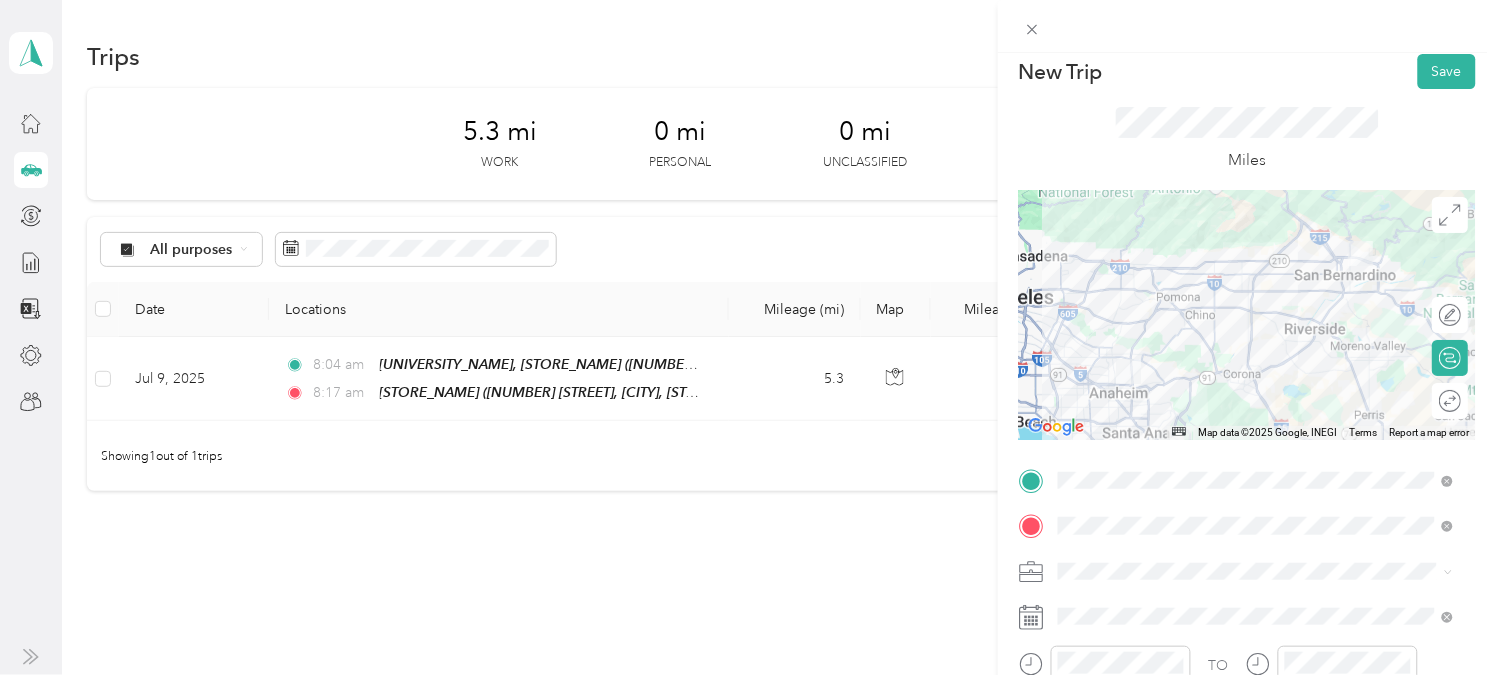 scroll, scrollTop: 0, scrollLeft: 0, axis: both 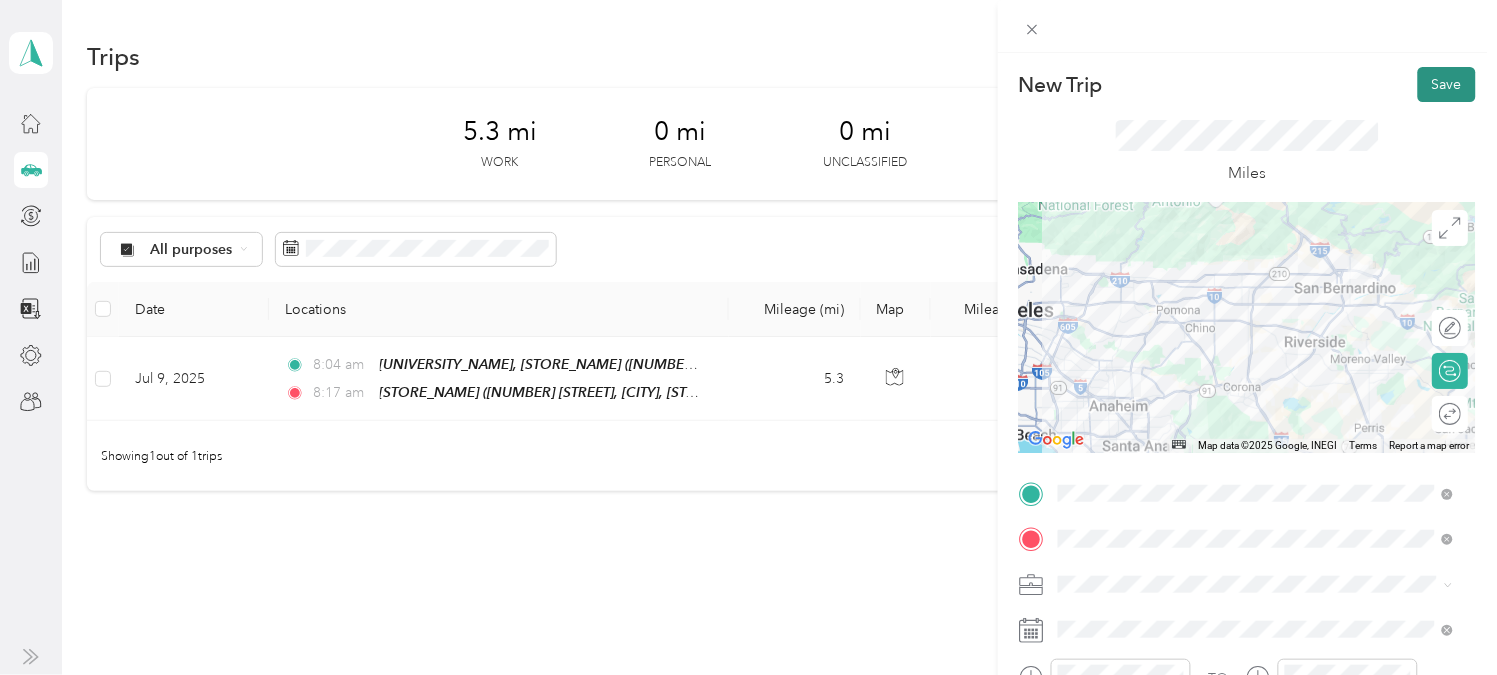 click on "Save" at bounding box center (1447, 84) 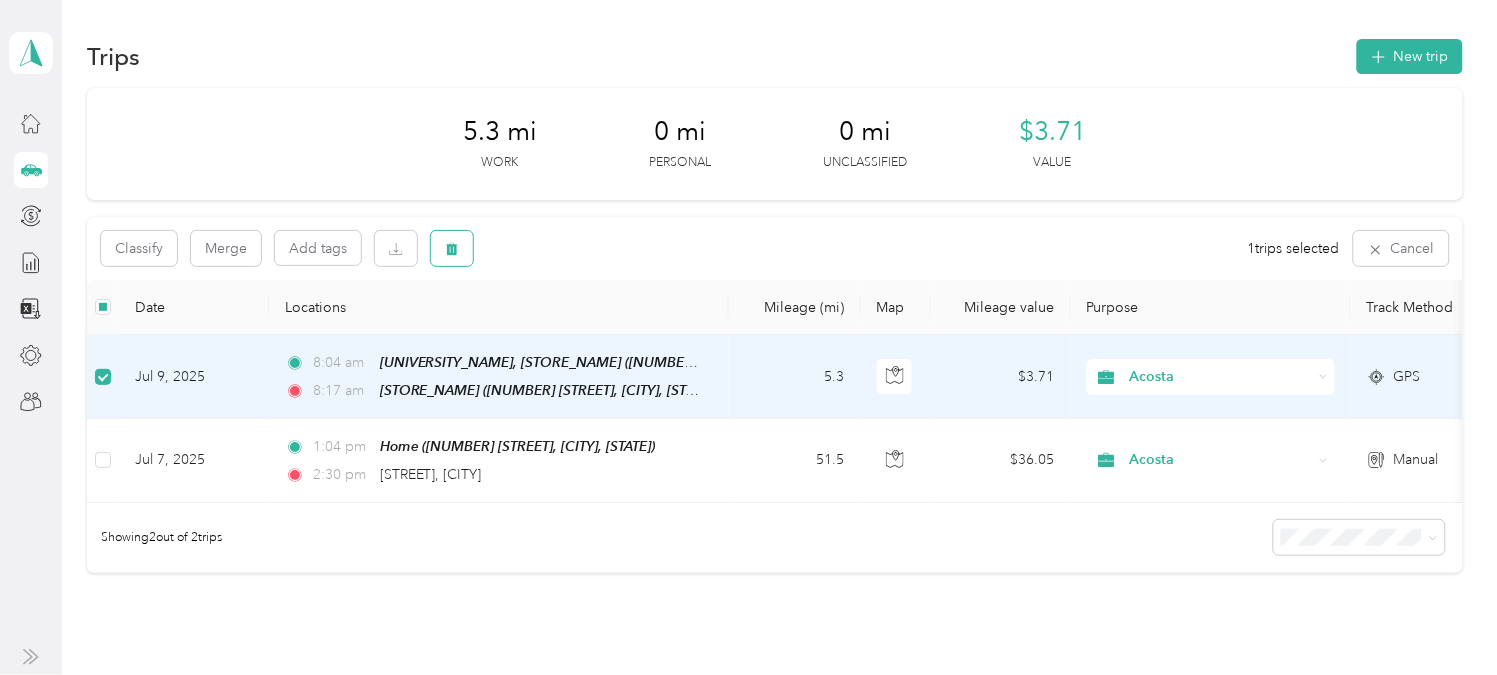 click 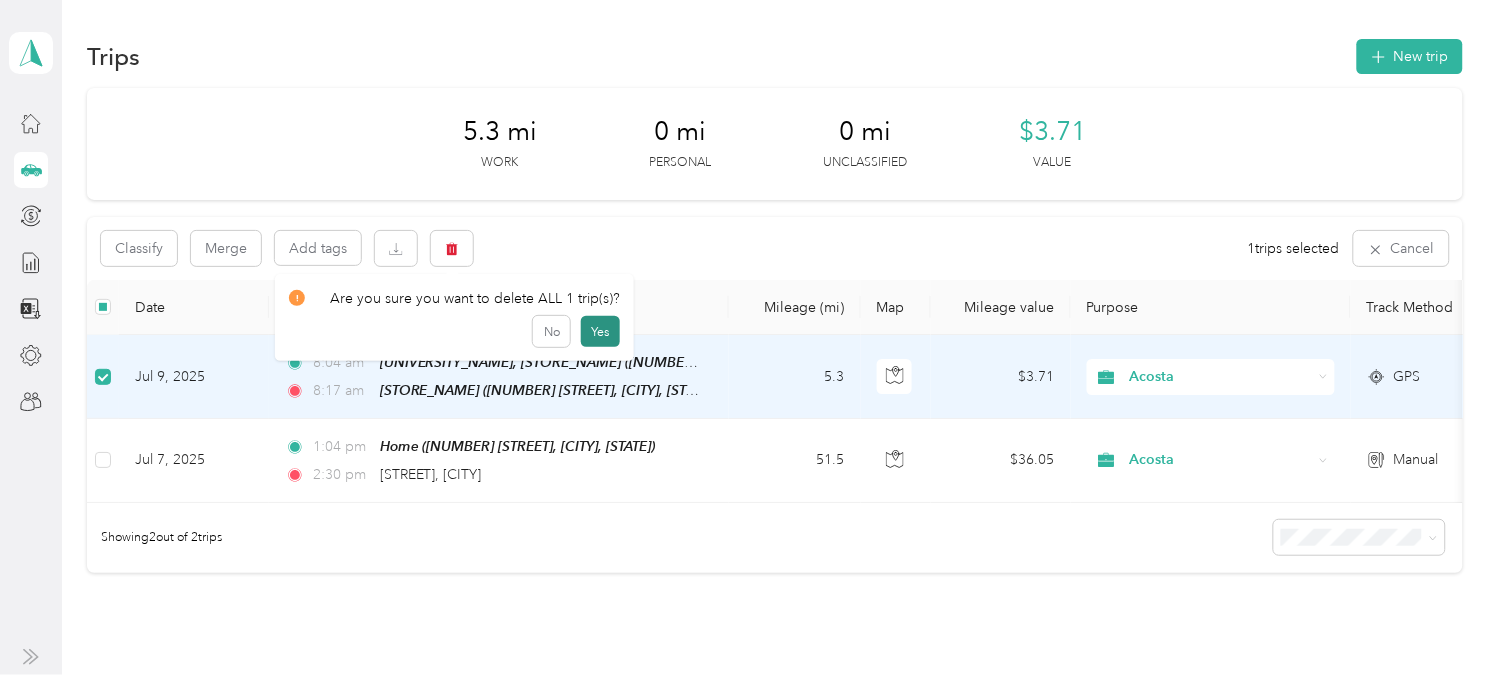 click on "Yes" at bounding box center (600, 332) 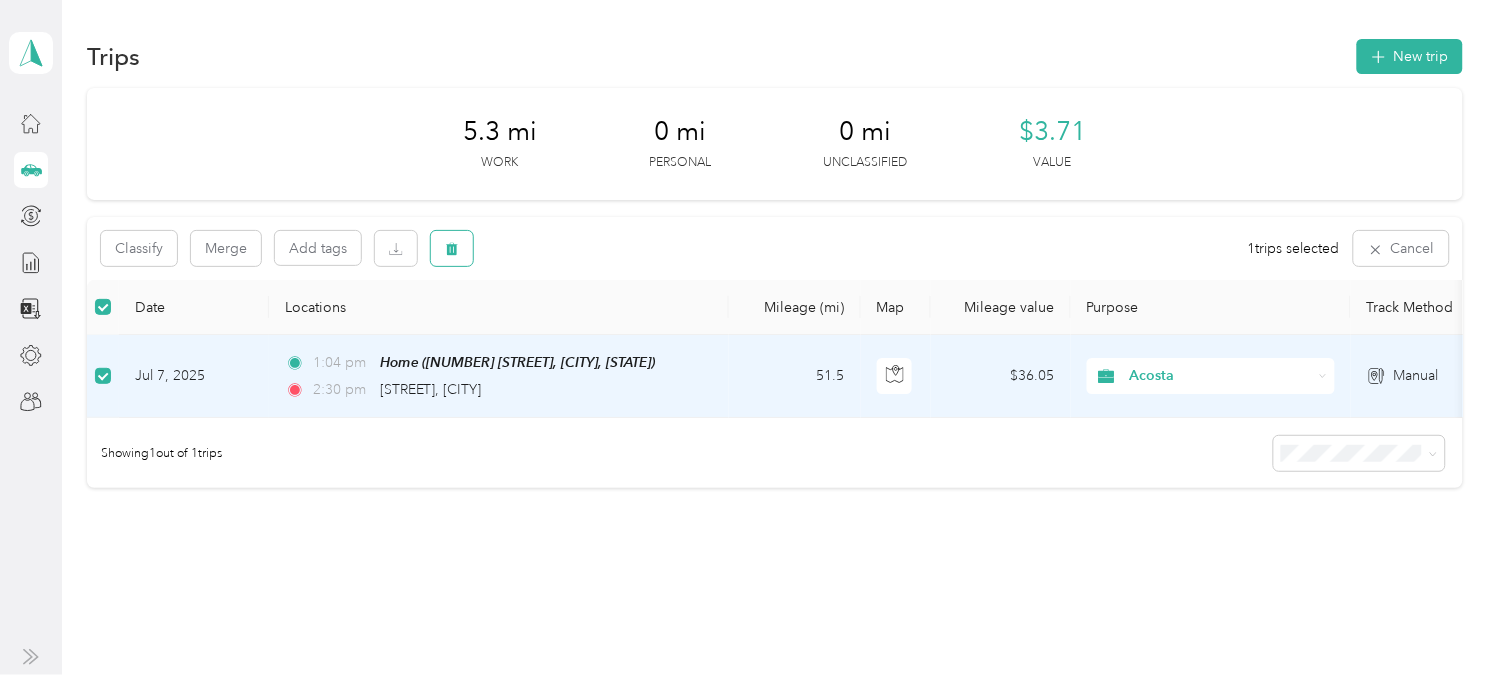 click 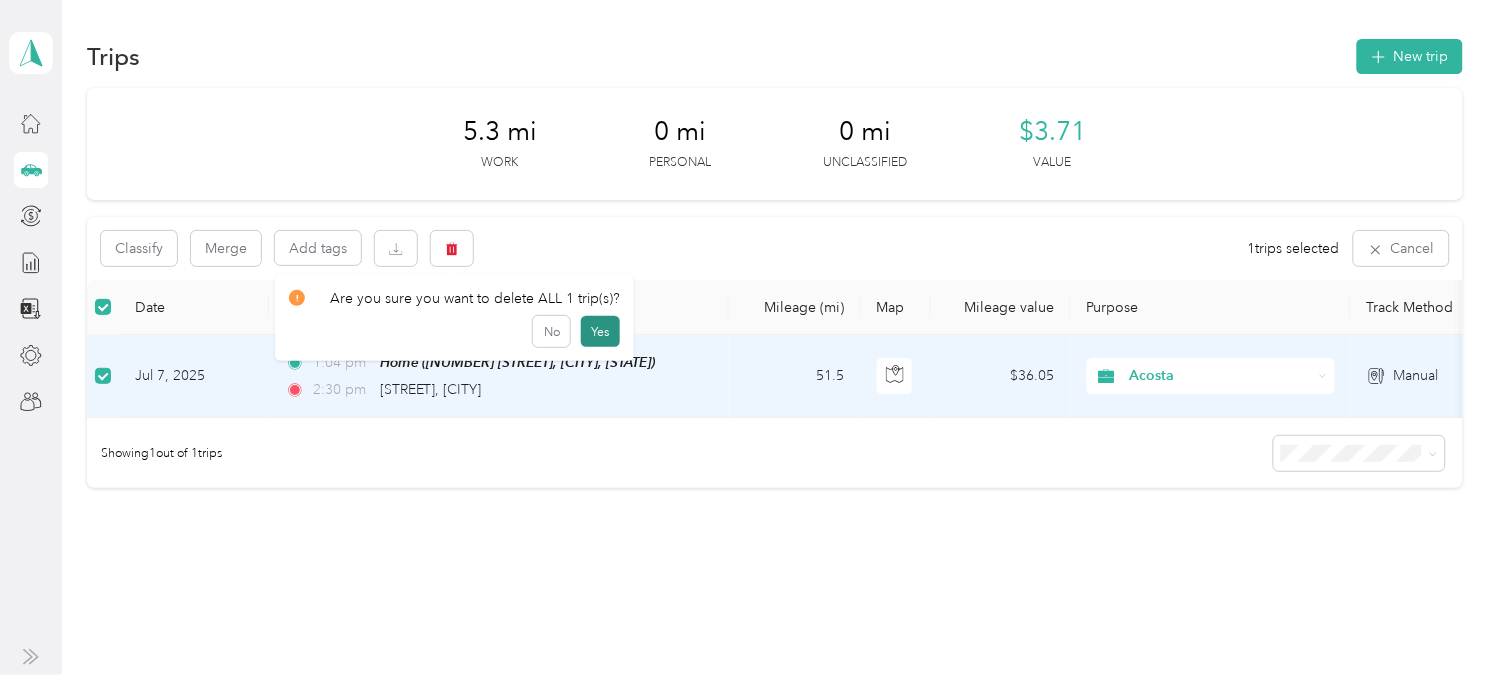 click on "Yes" at bounding box center (600, 332) 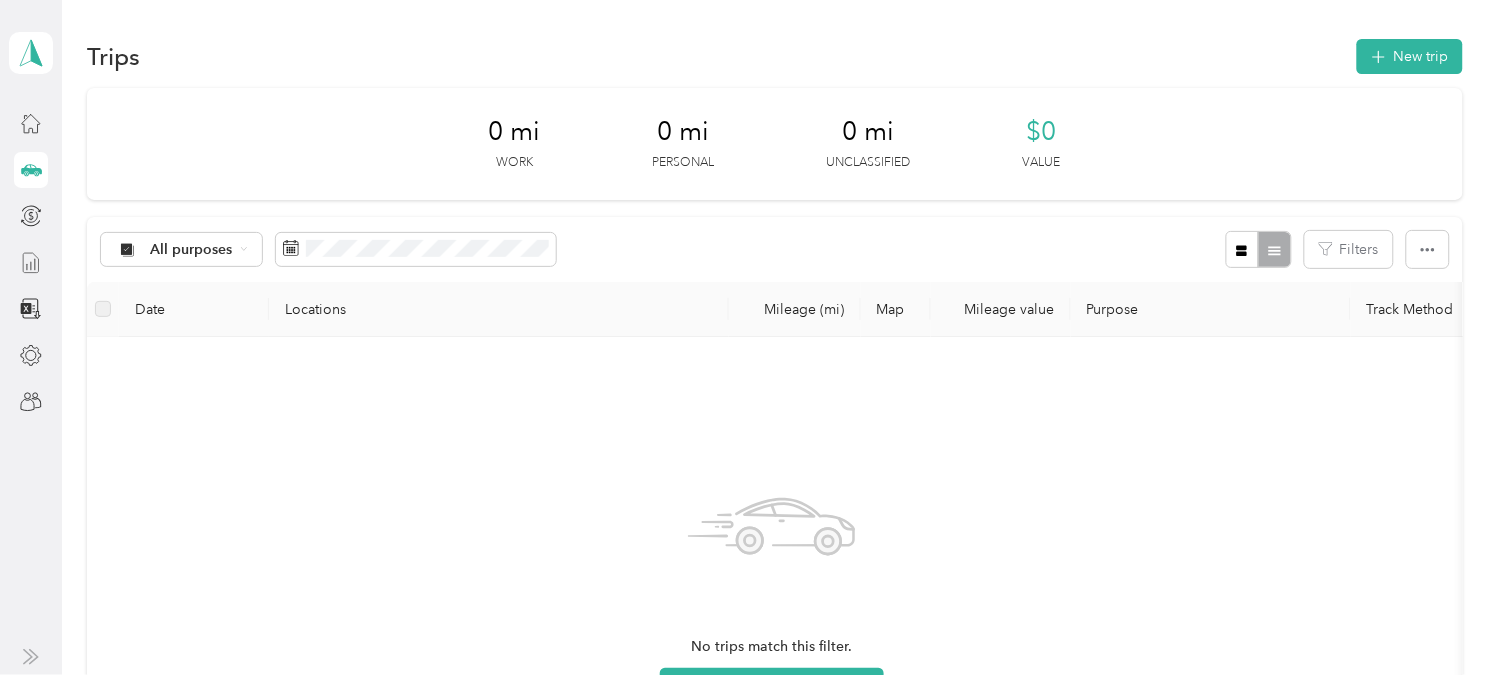 click at bounding box center [31, 263] 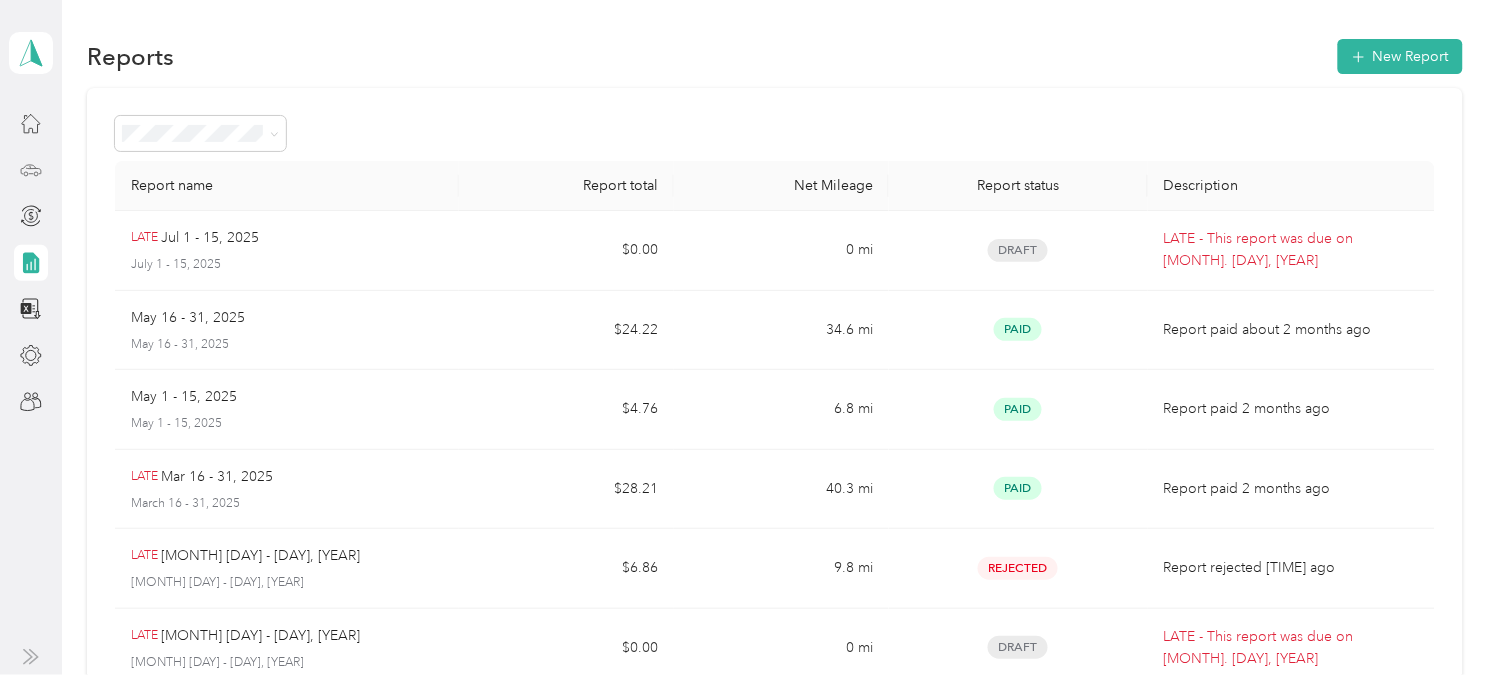 click on "Report name" at bounding box center [287, 186] 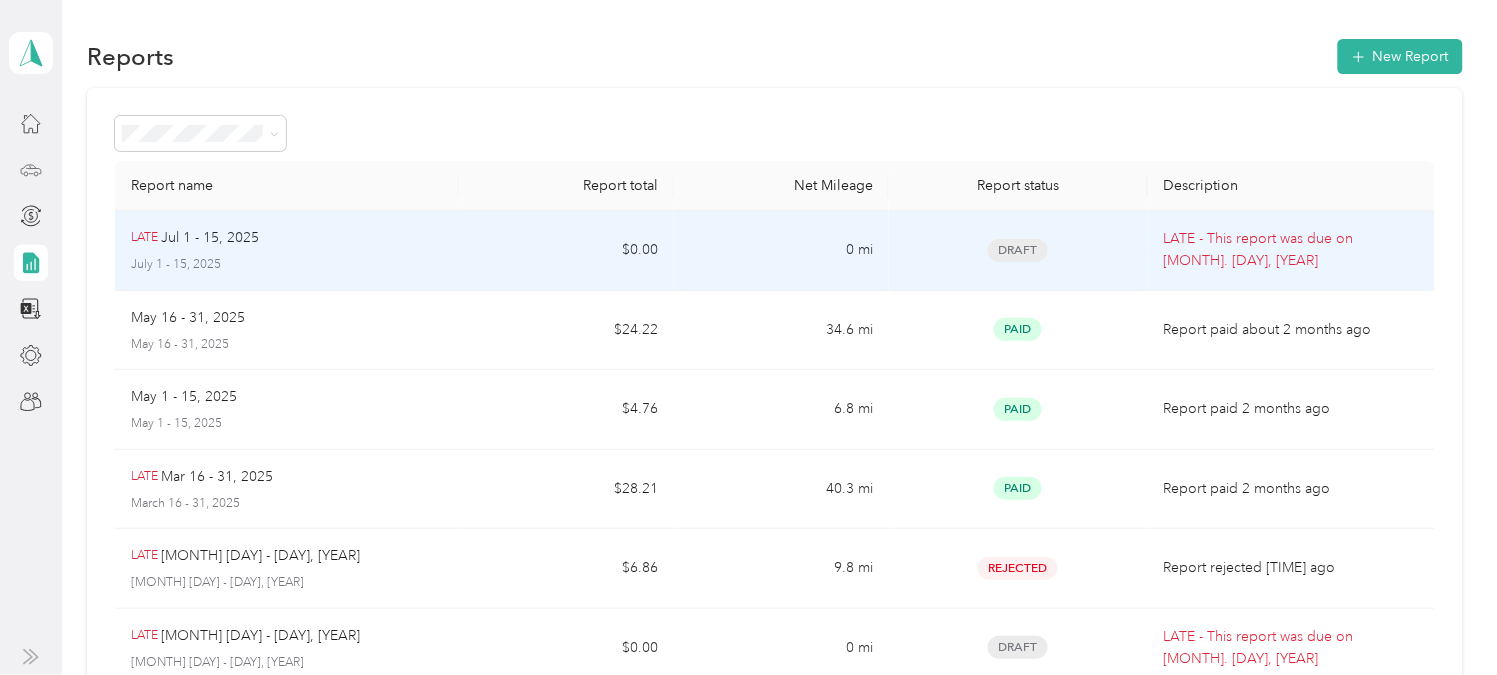 click on "LATE [MONTH] [DAY] - [DAY], [YEAR]" at bounding box center [287, 238] 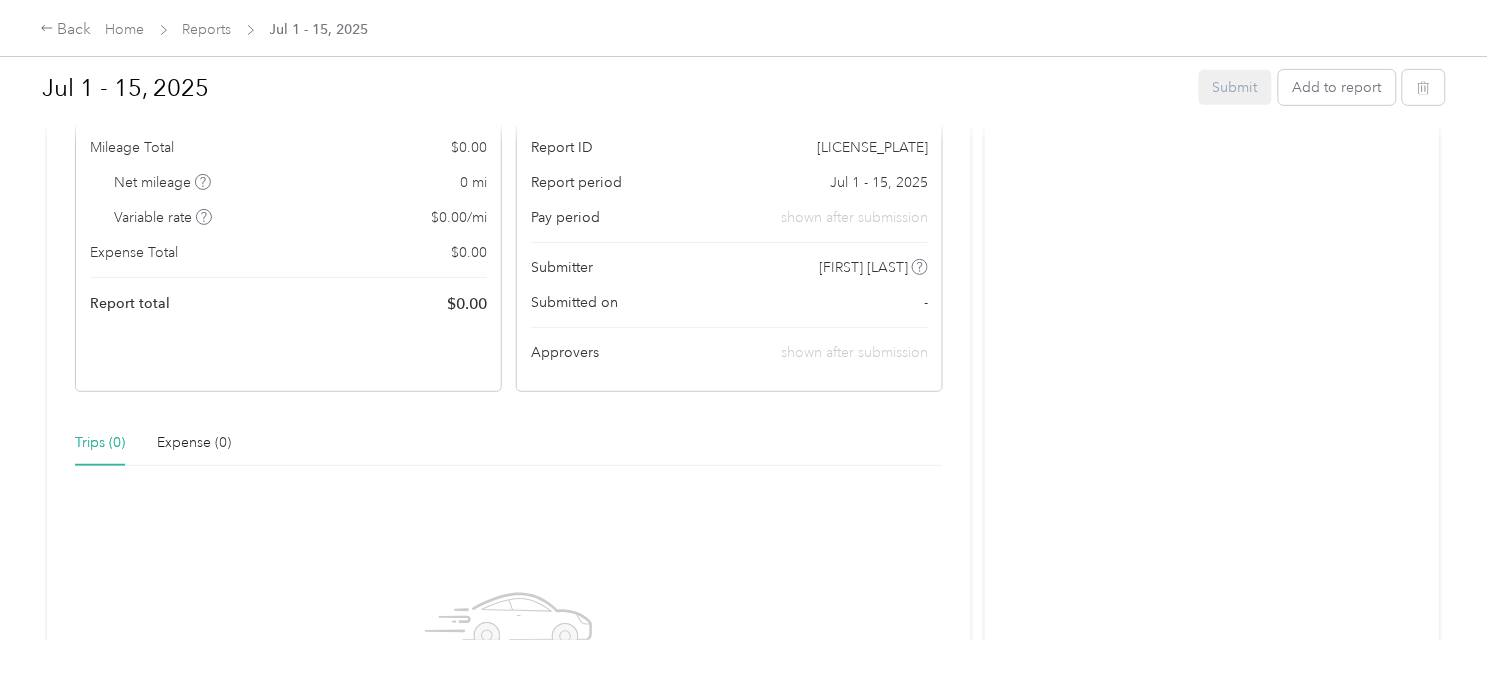 scroll, scrollTop: 0, scrollLeft: 0, axis: both 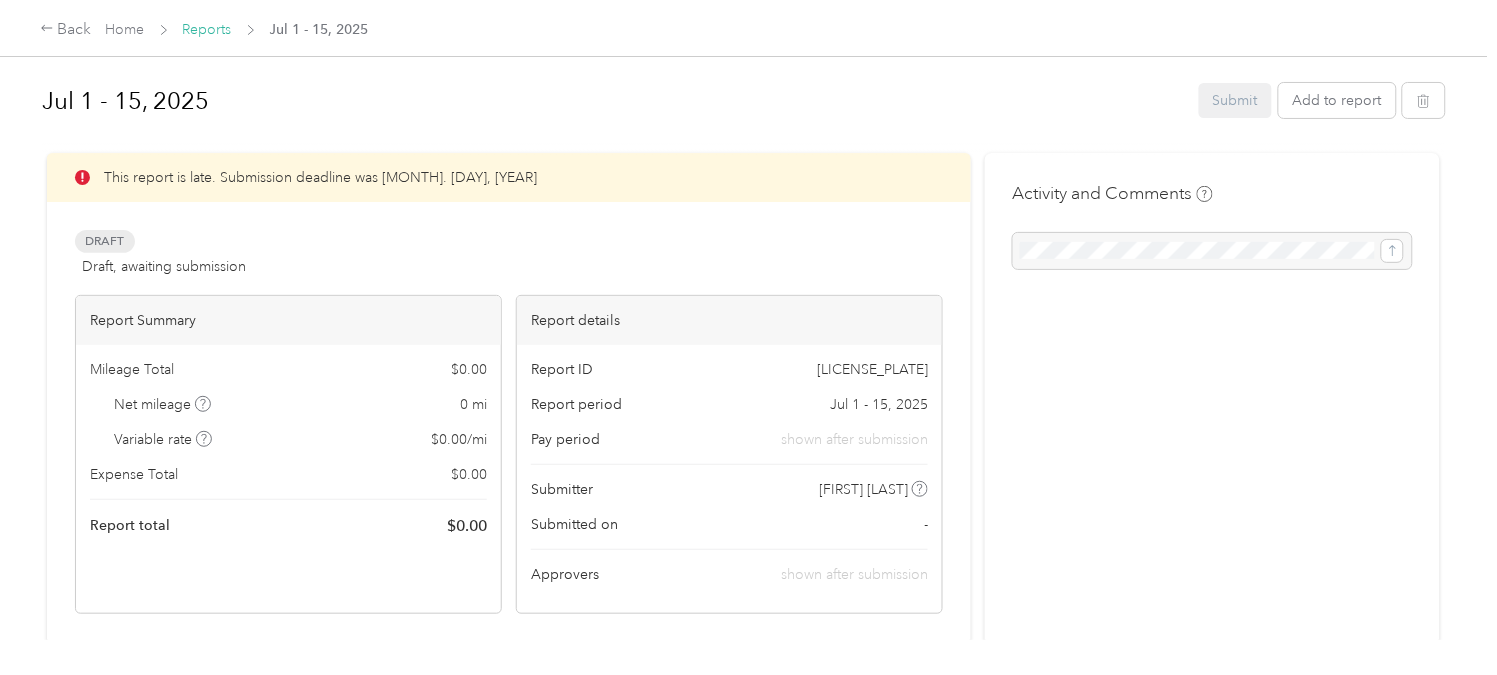 click on "Reports" at bounding box center [207, 29] 